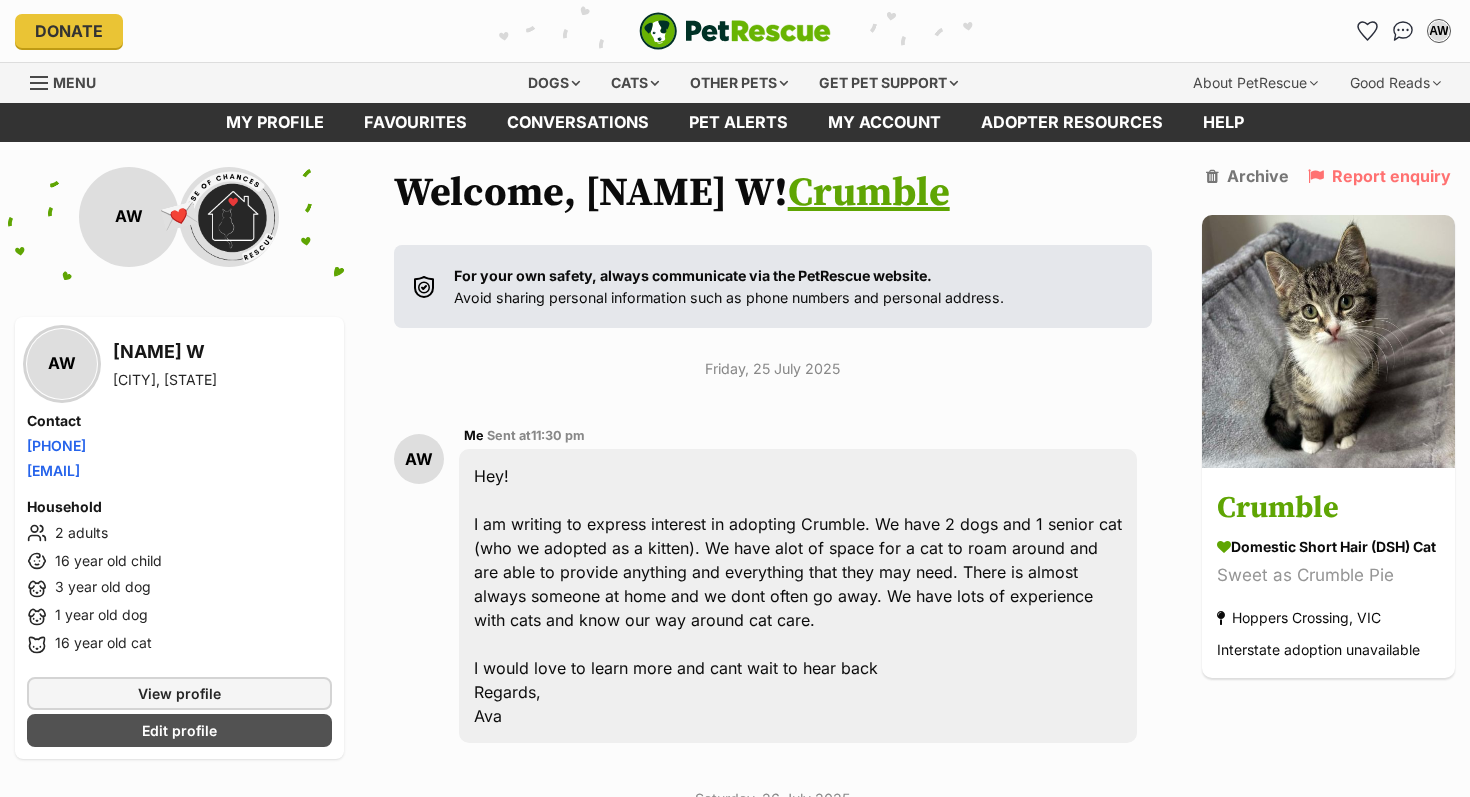 scroll, scrollTop: 381, scrollLeft: 0, axis: vertical 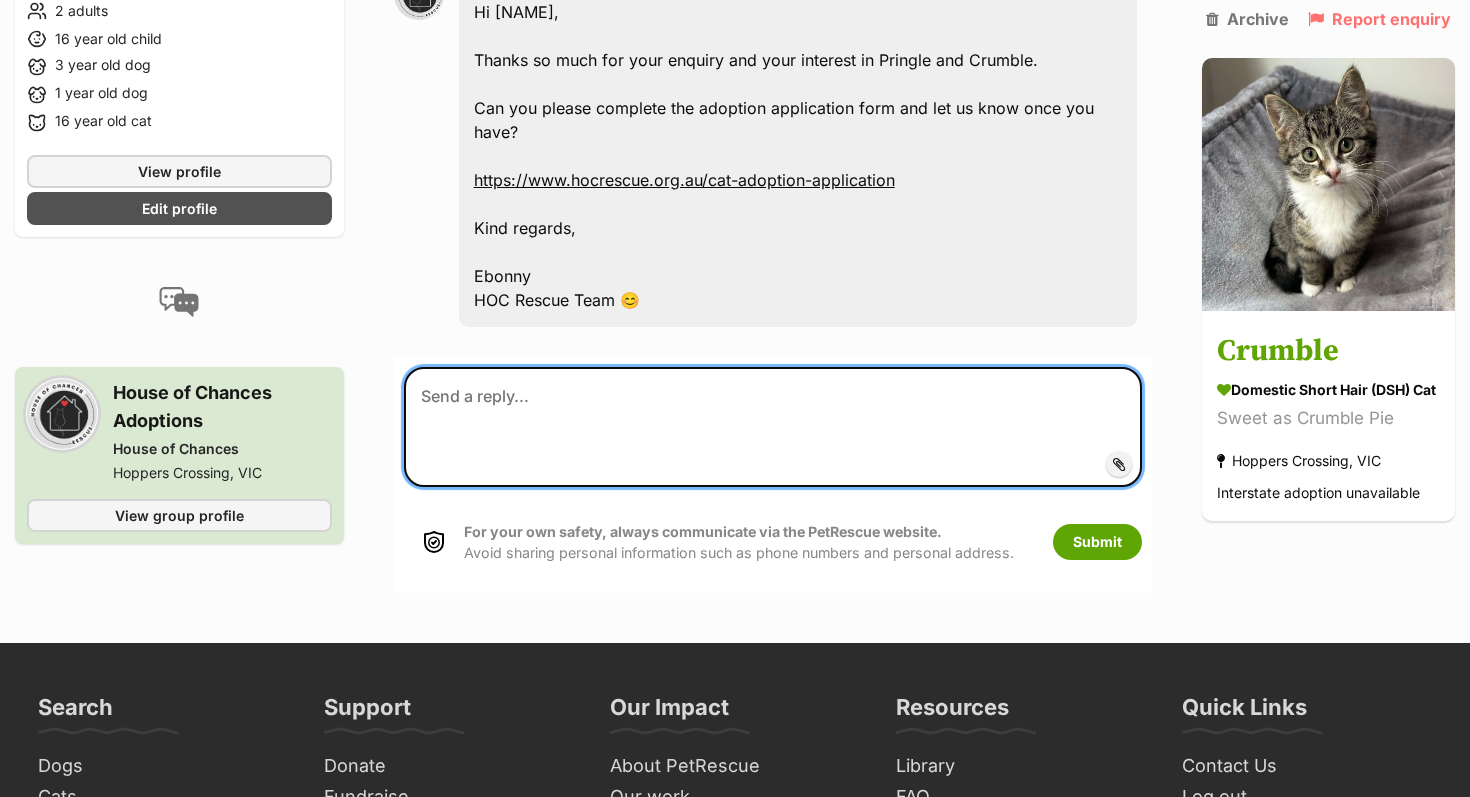 click at bounding box center (773, 427) 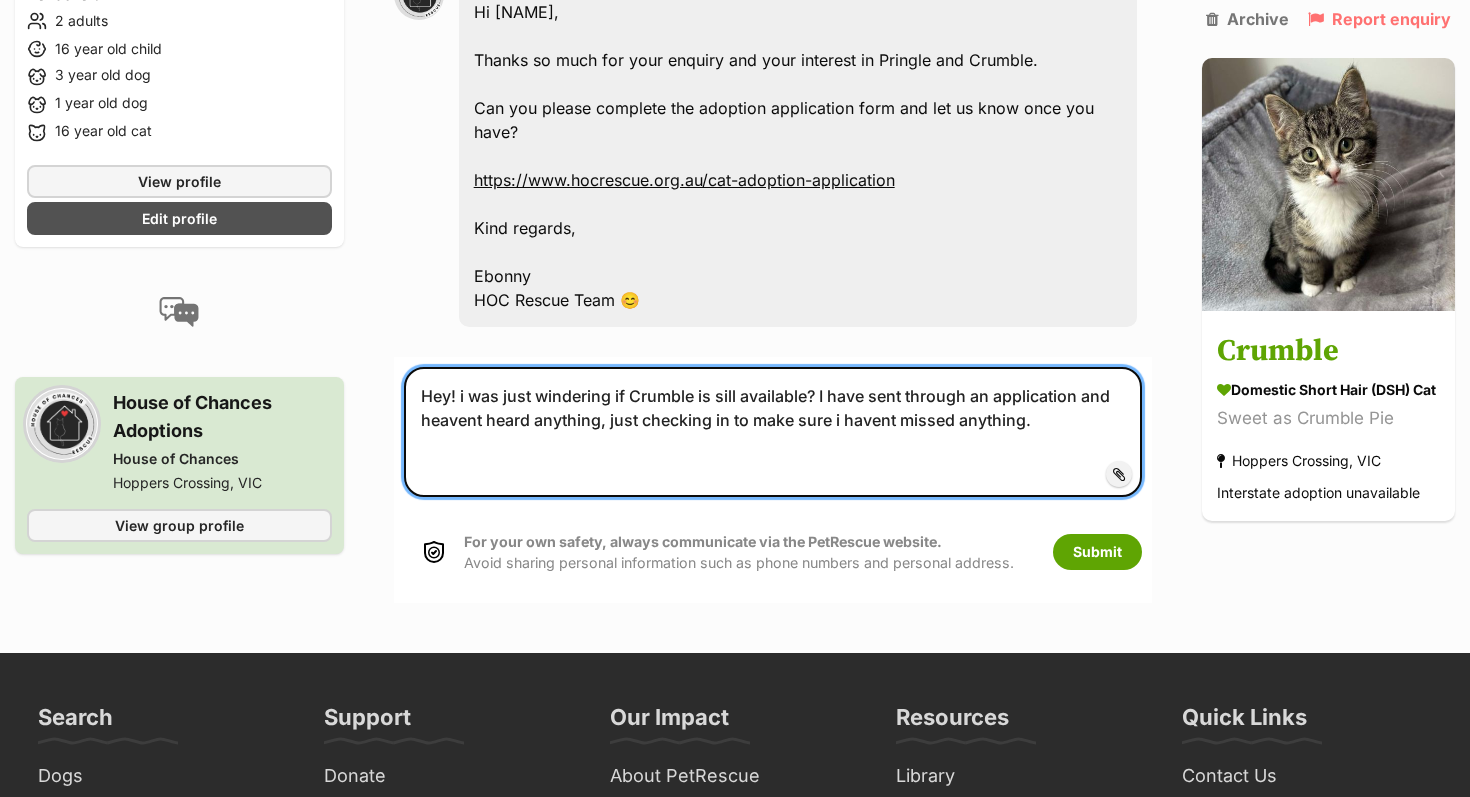 click on "Hey! i was just windering if Crumble is sill available? I have sent through an application and heavent heard anything, just checking in to make sure i havent missed anything." at bounding box center [773, 432] 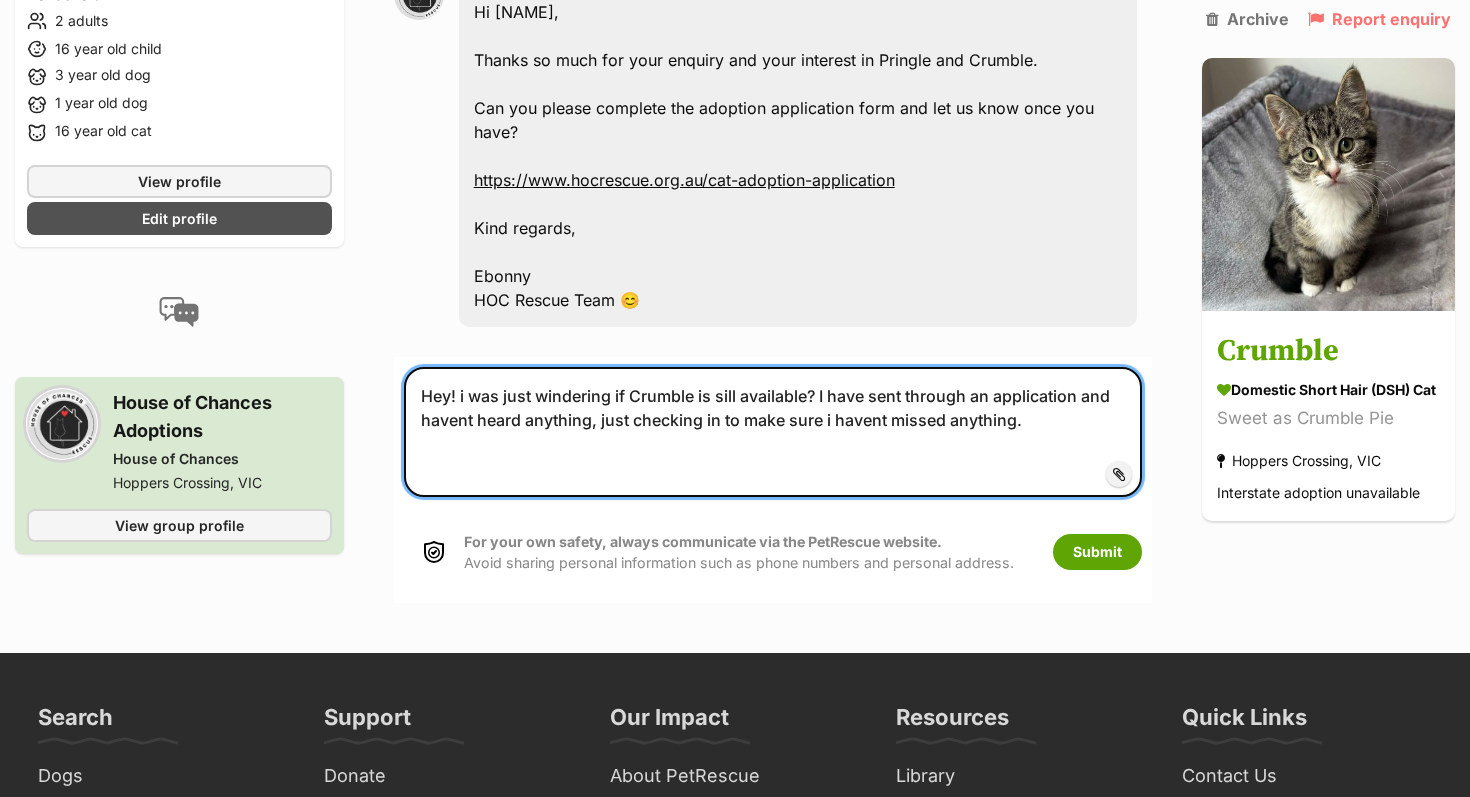 click on "Hey! i was just windering if Crumble is sill available? I have sent through an application and havent heard anything, just checking in to make sure i havent missed anything." at bounding box center [773, 432] 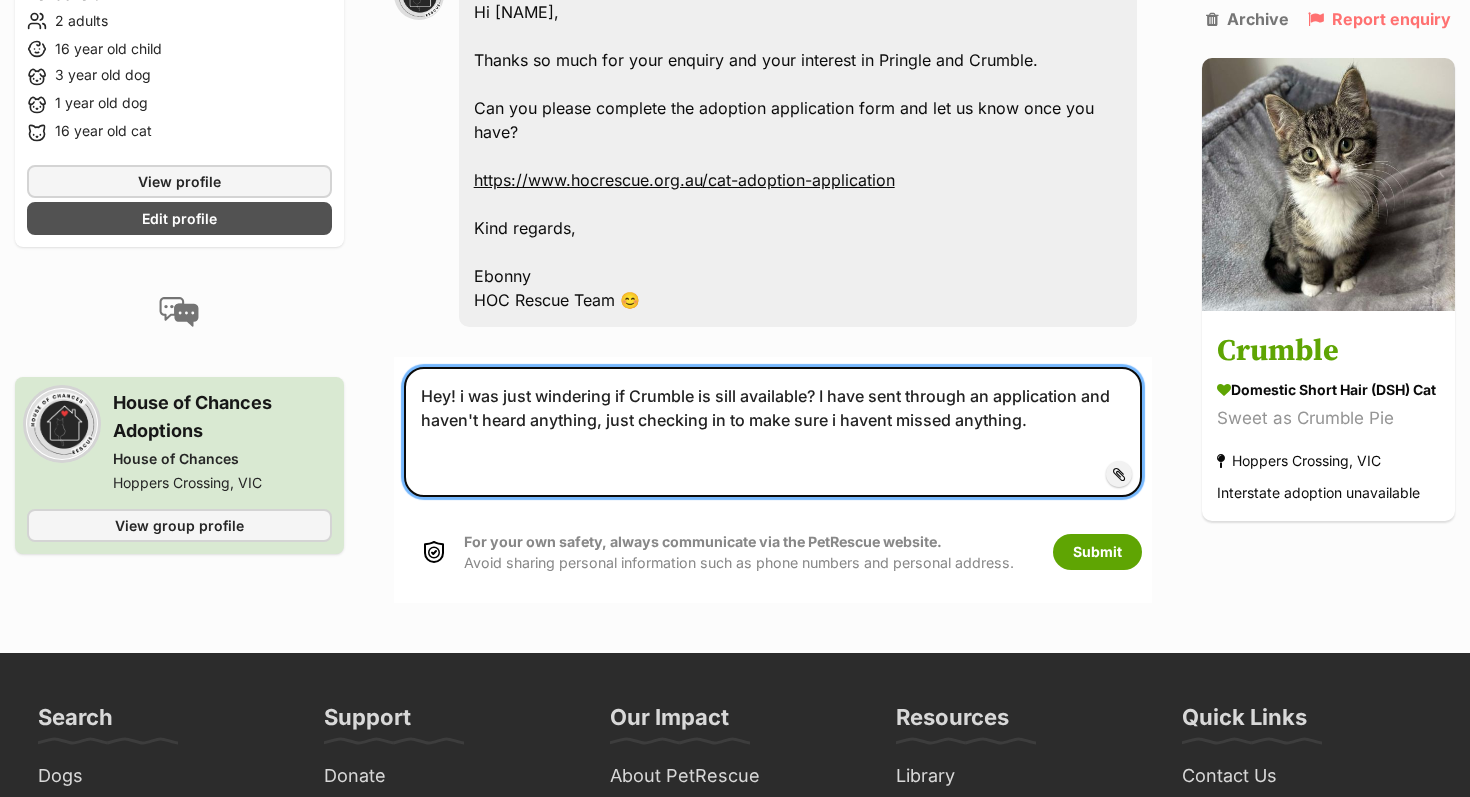 click on "Hey! i was just windering if Crumble is sill available? I have sent through an application and haven't heard anything, just checking in to make sure i havent missed anything." at bounding box center (773, 432) 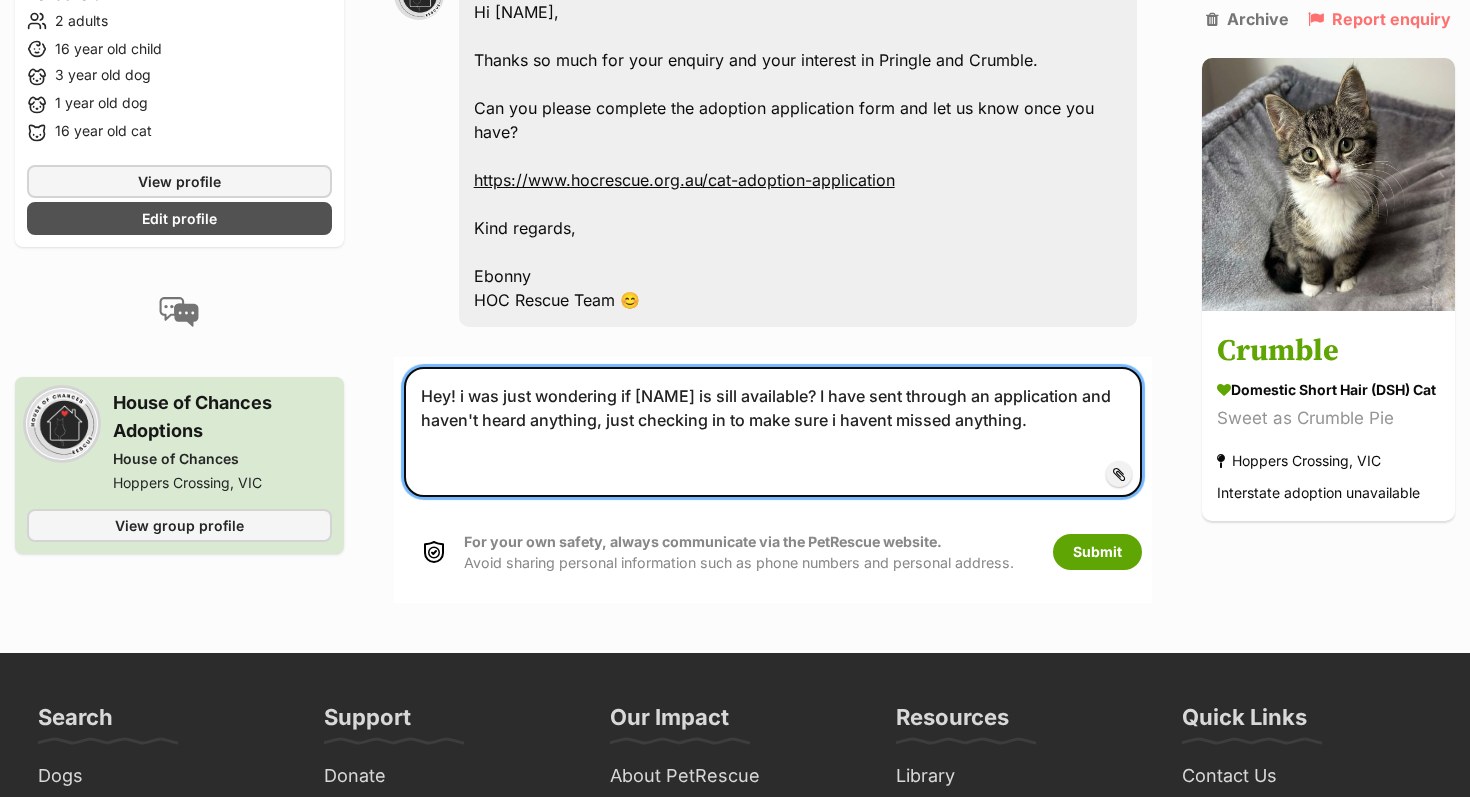 click on "Hey! i was just wondering if Crumble is sill available? I have sent through an application and haven't heard anything, just checking in to make sure i havent missed anything." at bounding box center [773, 432] 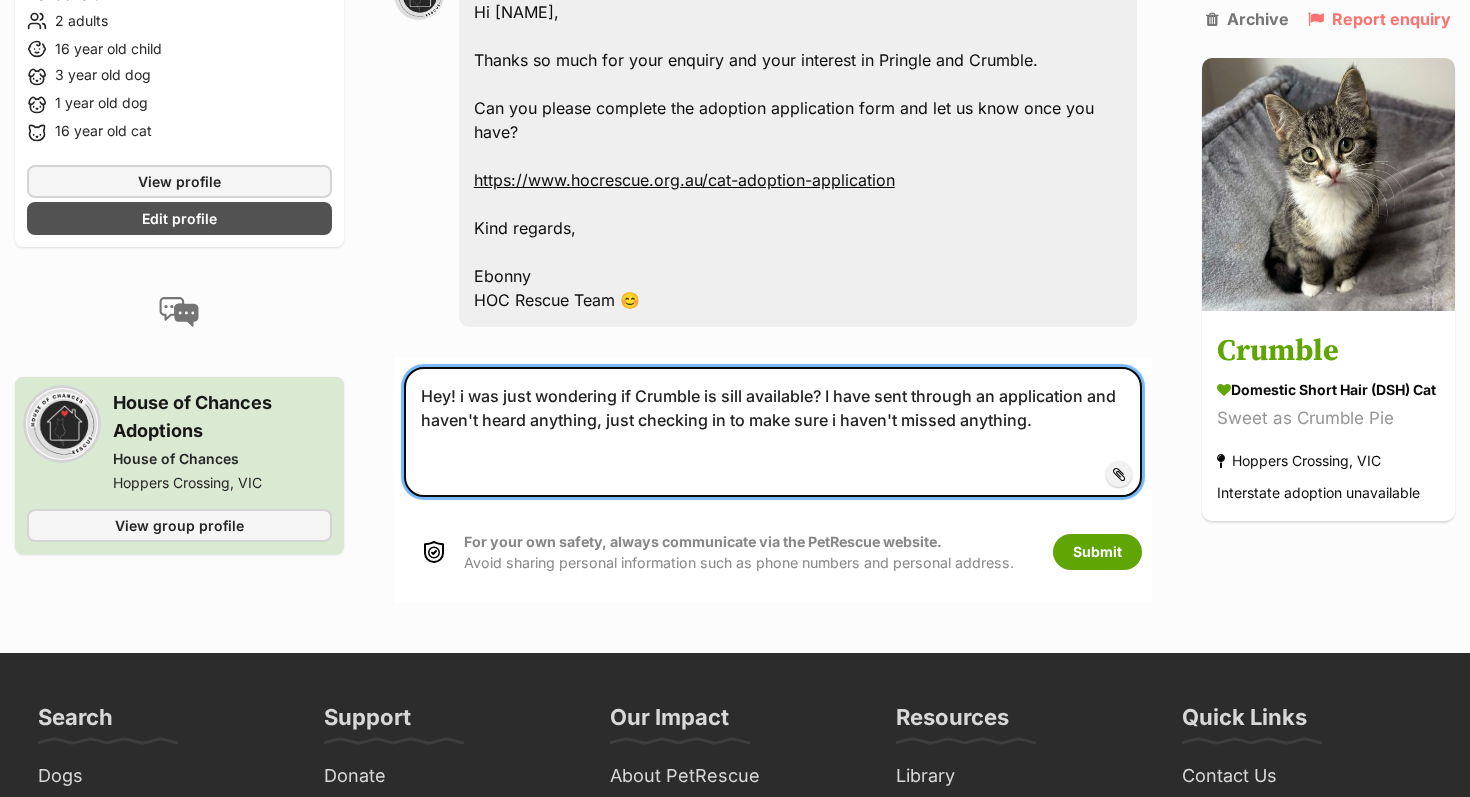 click on "Hey! i was just wondering if Crumble is sill available? I have sent through an application and haven't heard anything, just checking in to make sure i haven't missed anything." at bounding box center (773, 432) 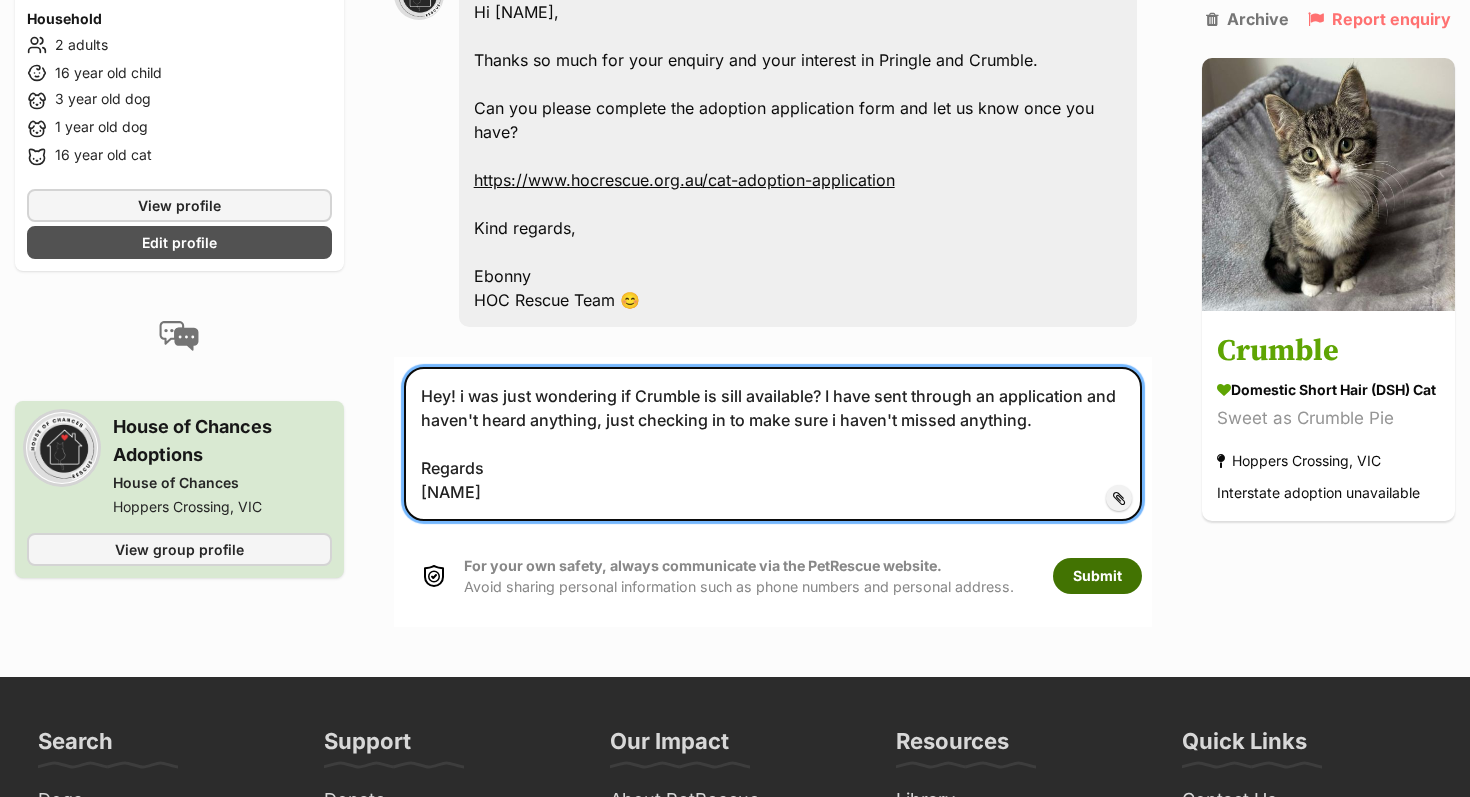 type on "Hey! i was just wondering if Crumble is sill available? I have sent through an application and haven't heard anything, just checking in to make sure i haven't missed anything.
Regards
Ava" 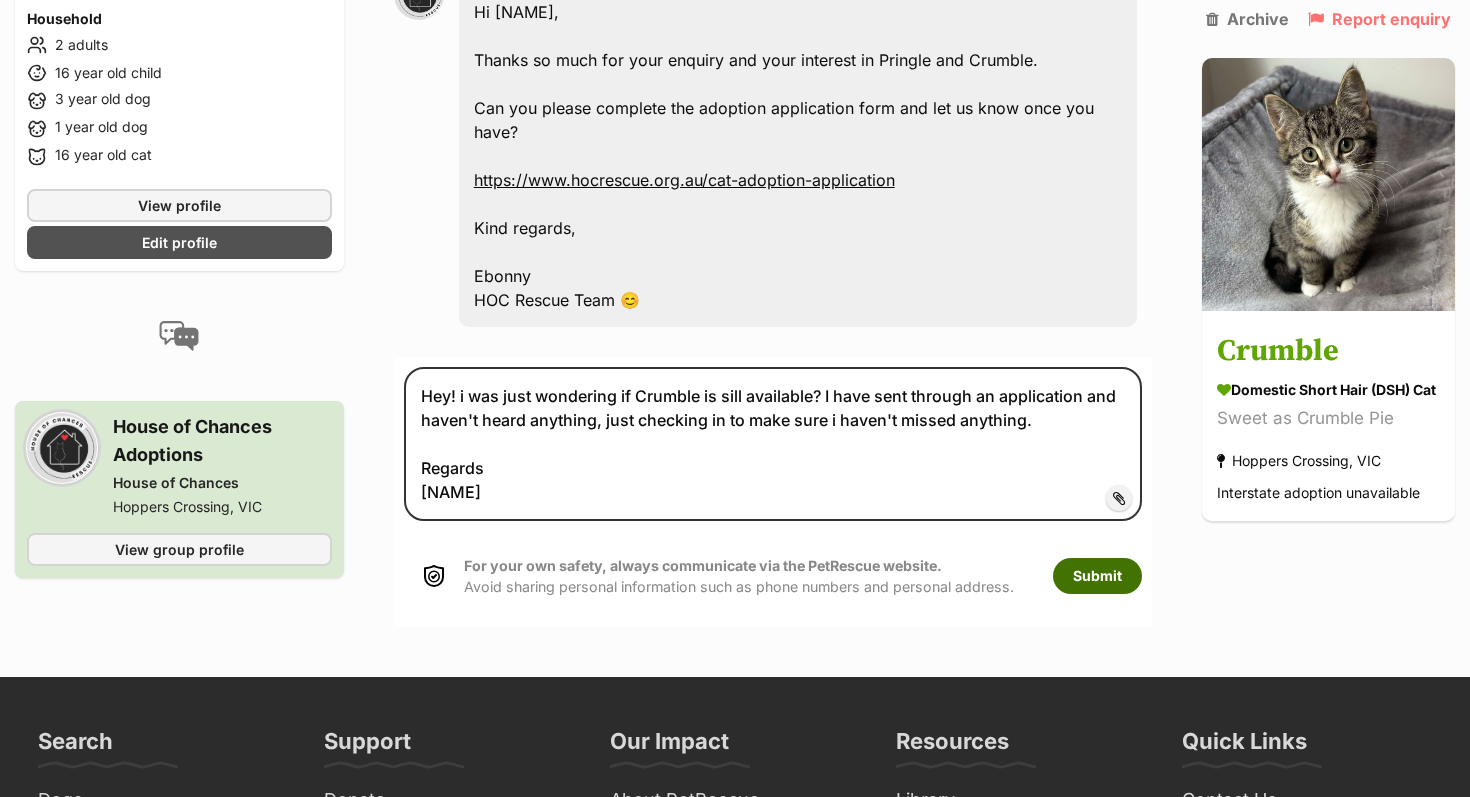 click on "Submit" at bounding box center [1097, 576] 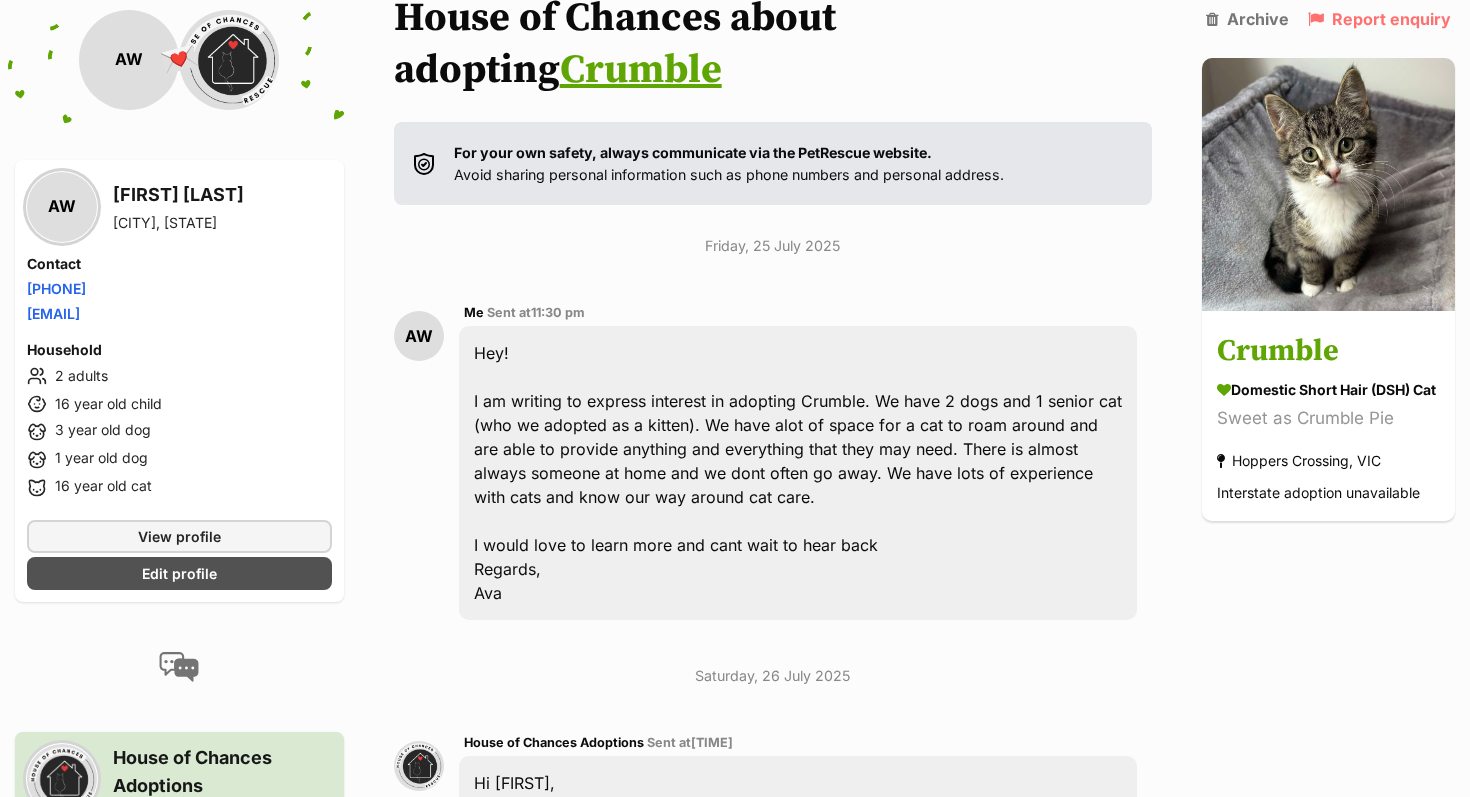 scroll, scrollTop: 117, scrollLeft: 0, axis: vertical 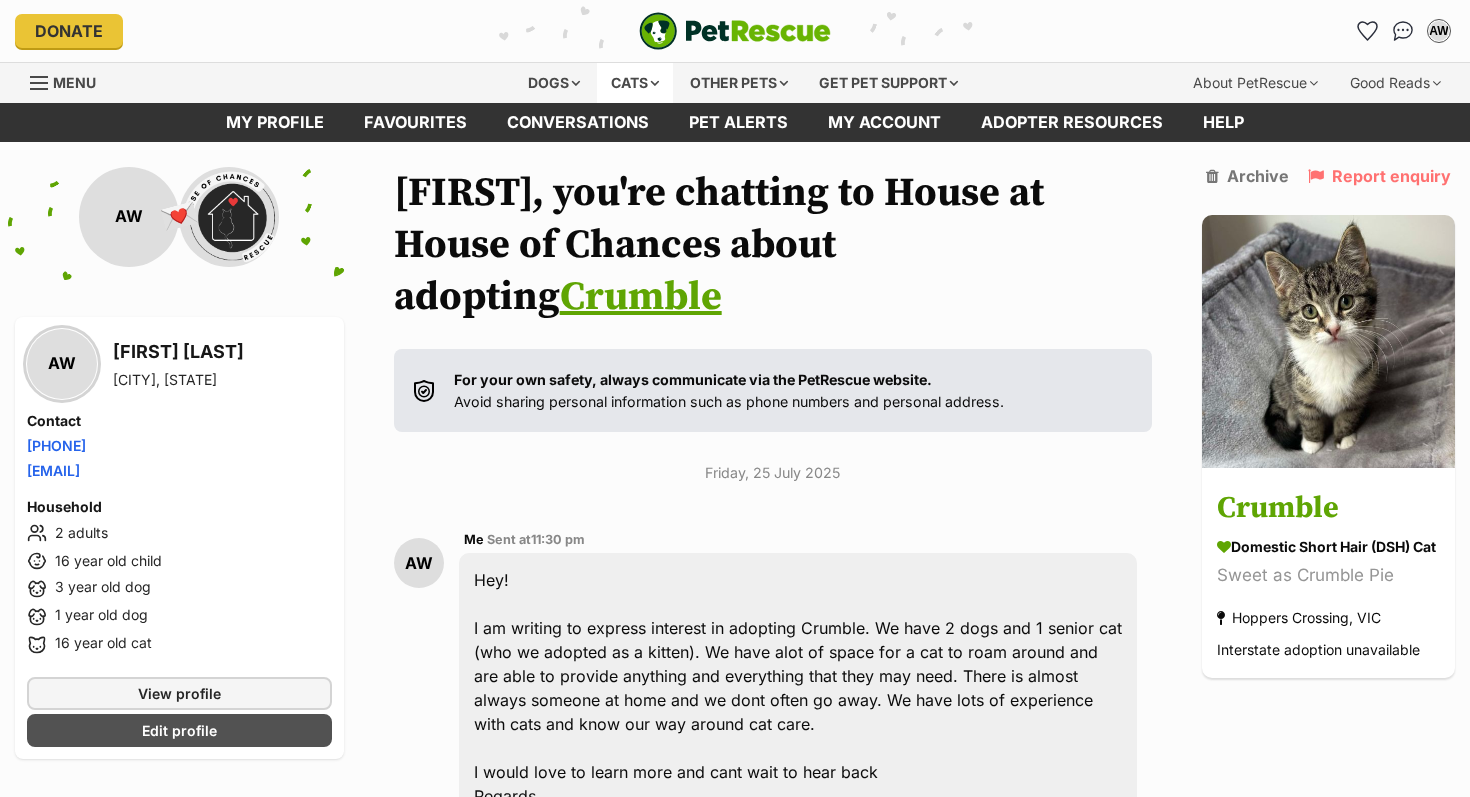 click on "Cats" at bounding box center [635, 83] 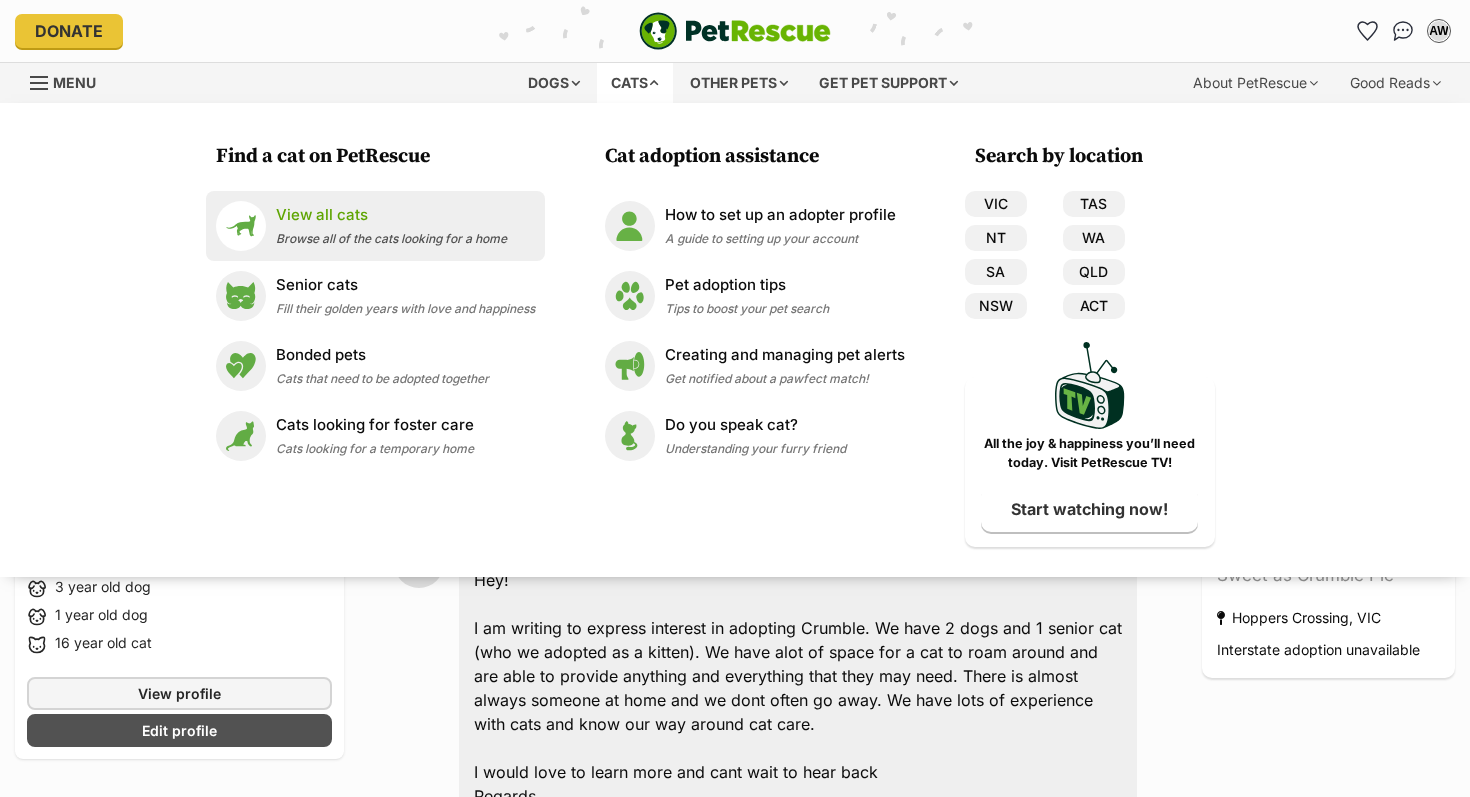click on "View all cats
Browse all of the cats looking for a home" at bounding box center (391, 225) 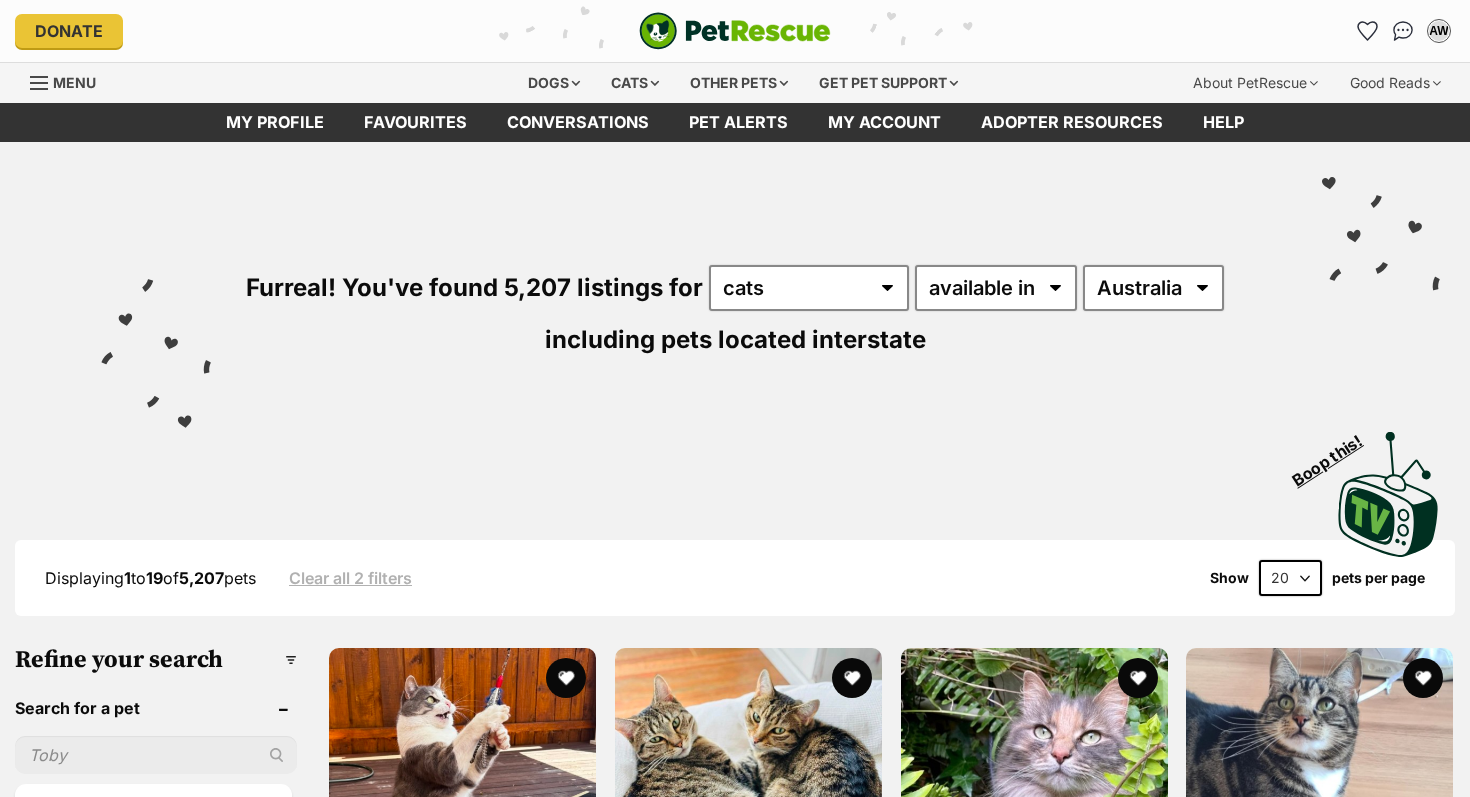 scroll, scrollTop: 0, scrollLeft: 0, axis: both 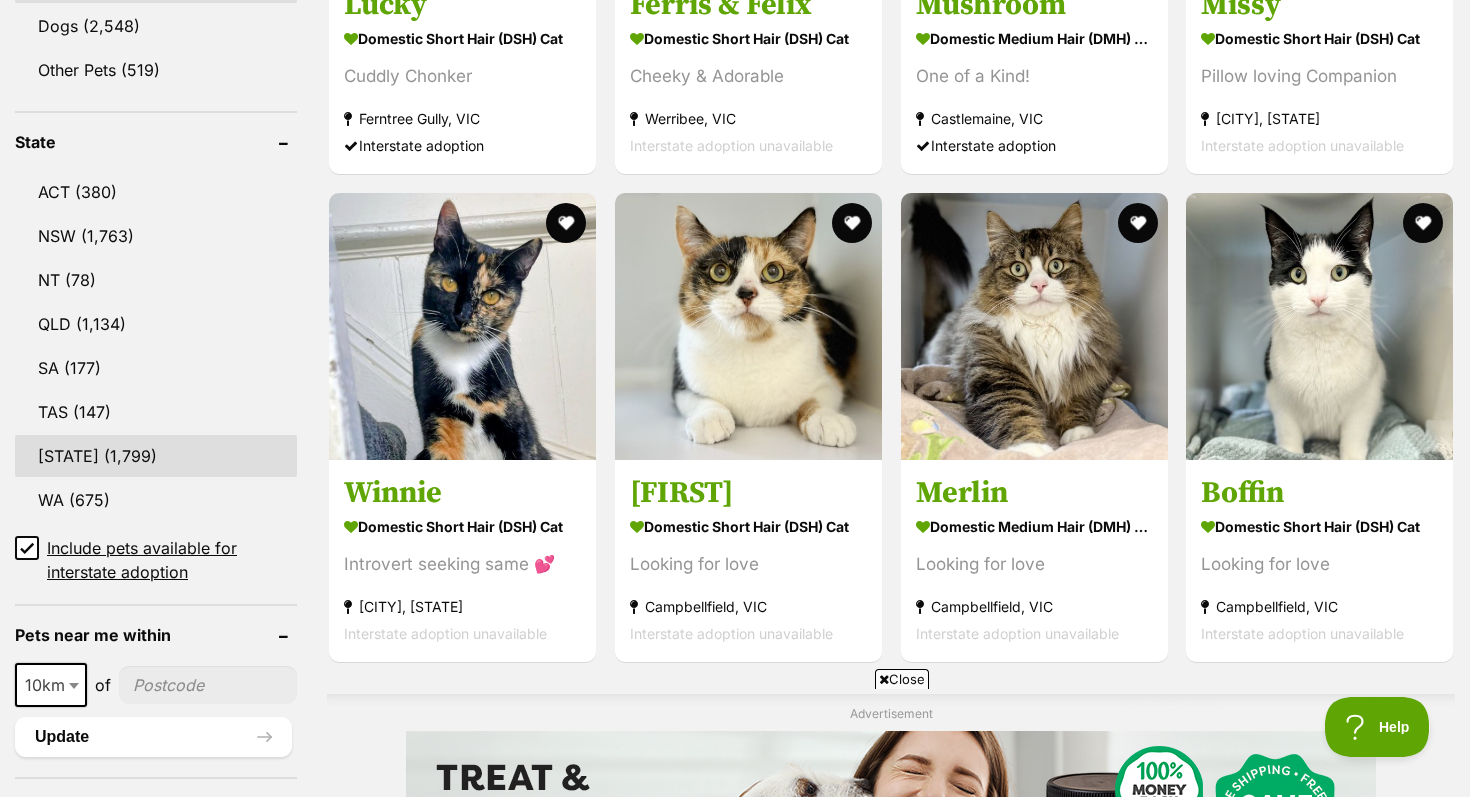 click on "VIC (1,799)" at bounding box center (156, 456) 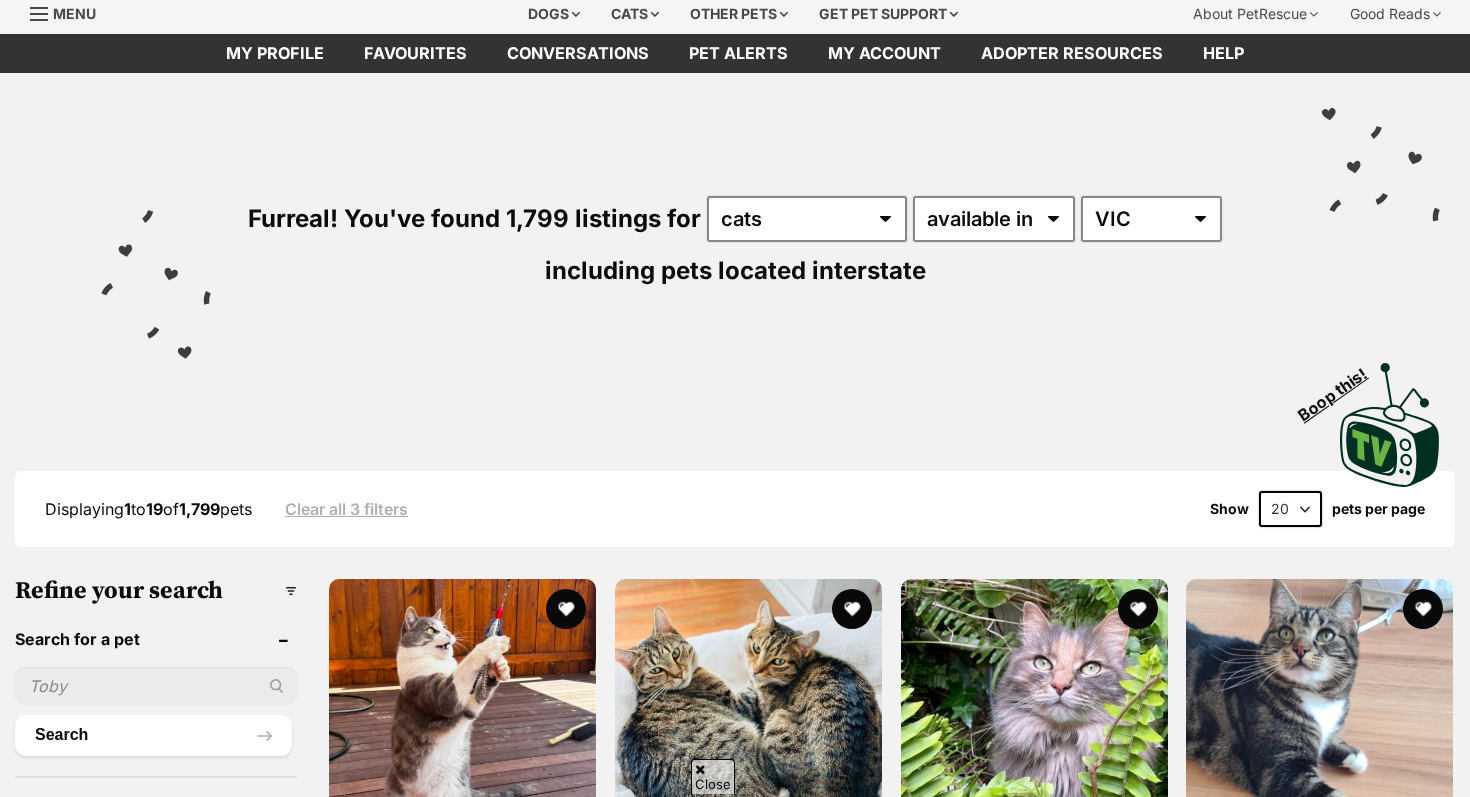 scroll, scrollTop: 98, scrollLeft: 0, axis: vertical 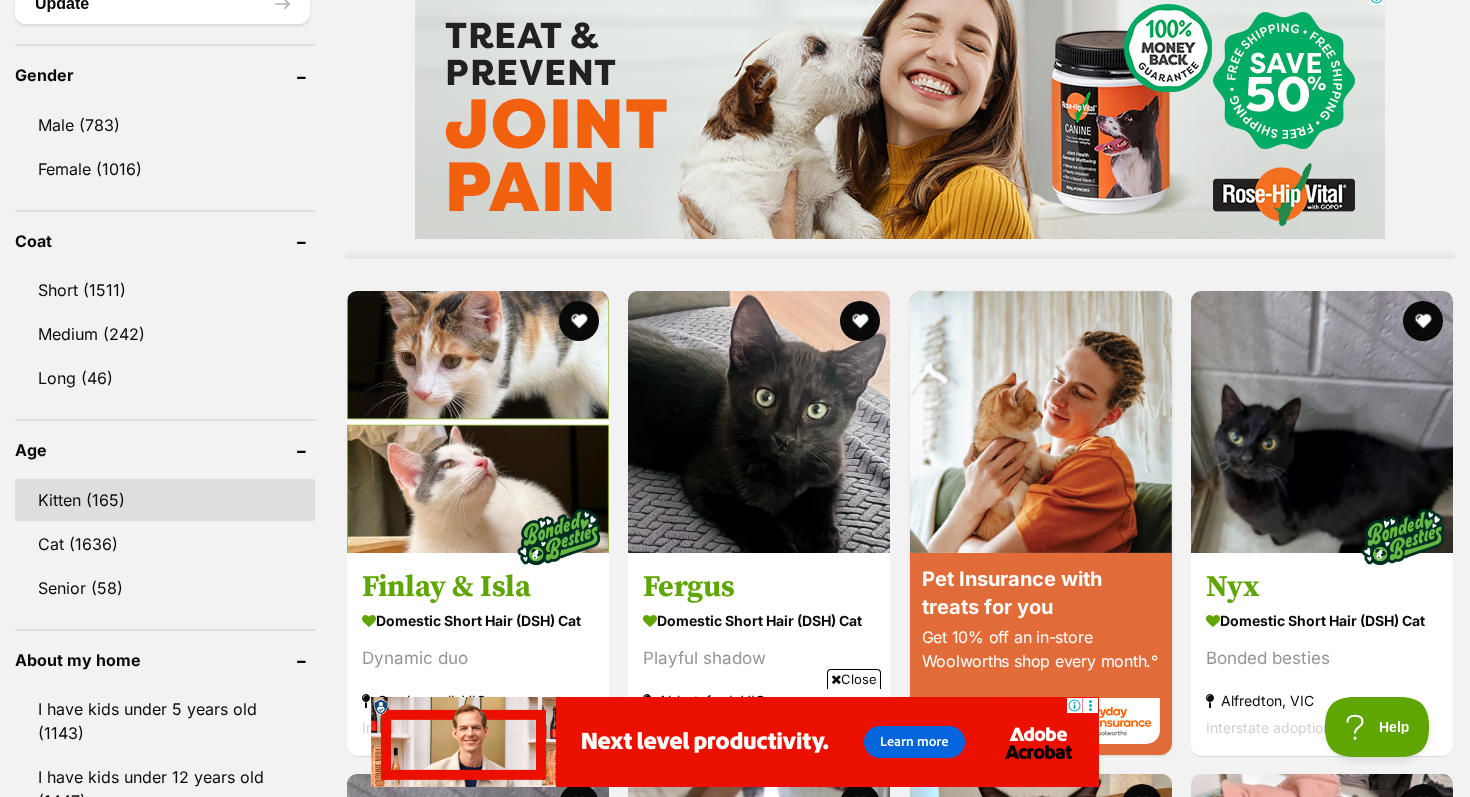 click on "Kitten (165)" at bounding box center (165, 500) 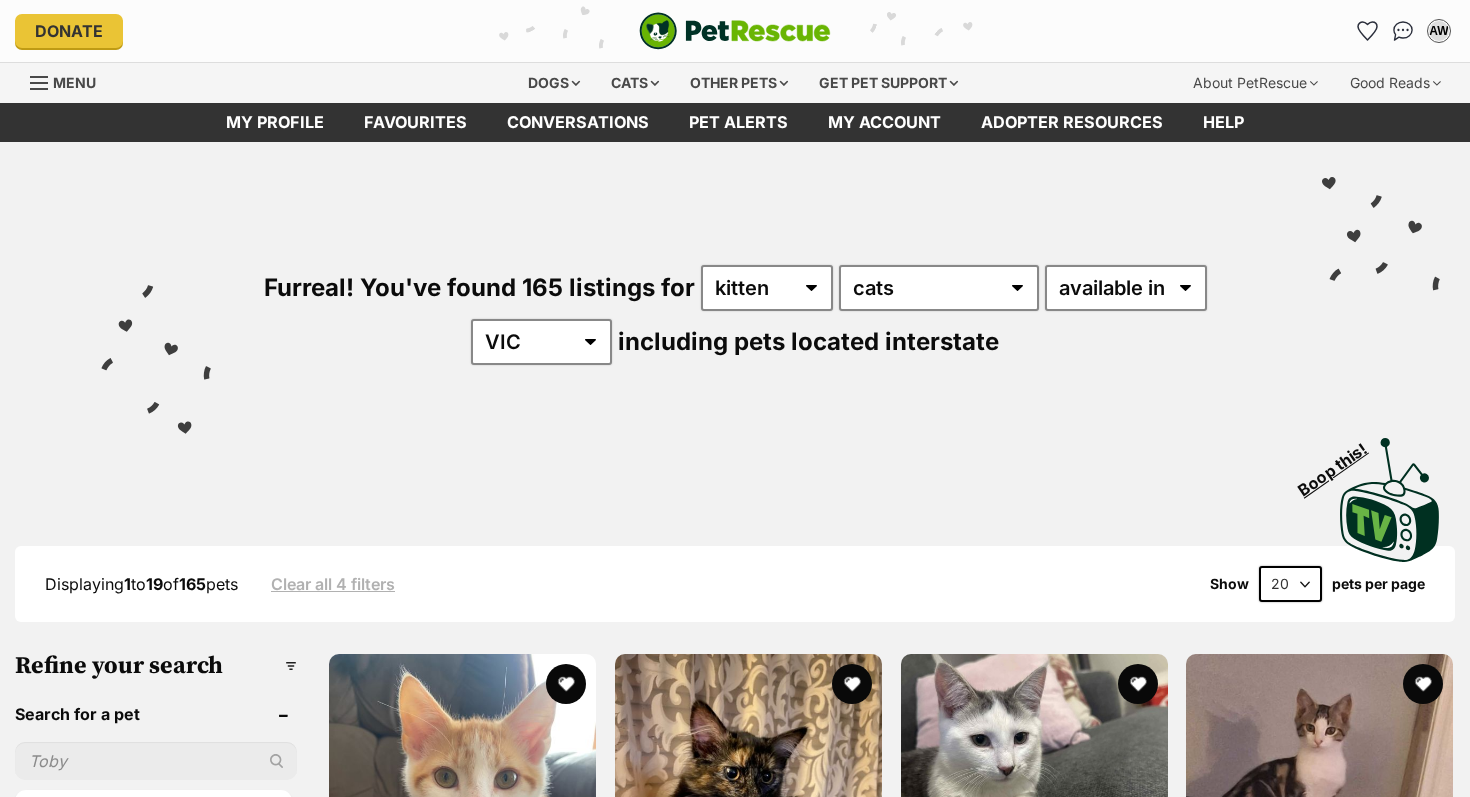 scroll, scrollTop: 0, scrollLeft: 0, axis: both 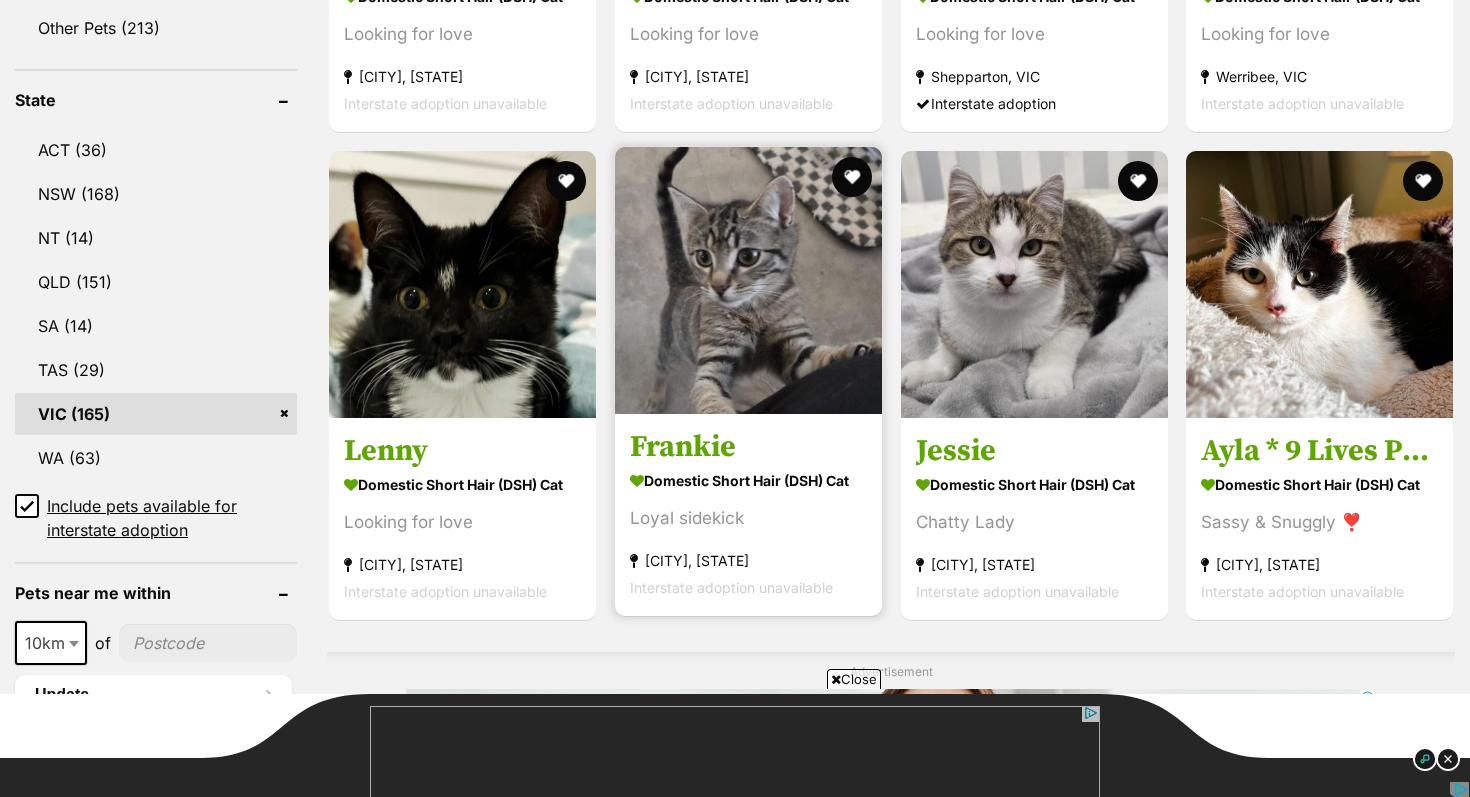click on "Frankie" at bounding box center [748, 447] 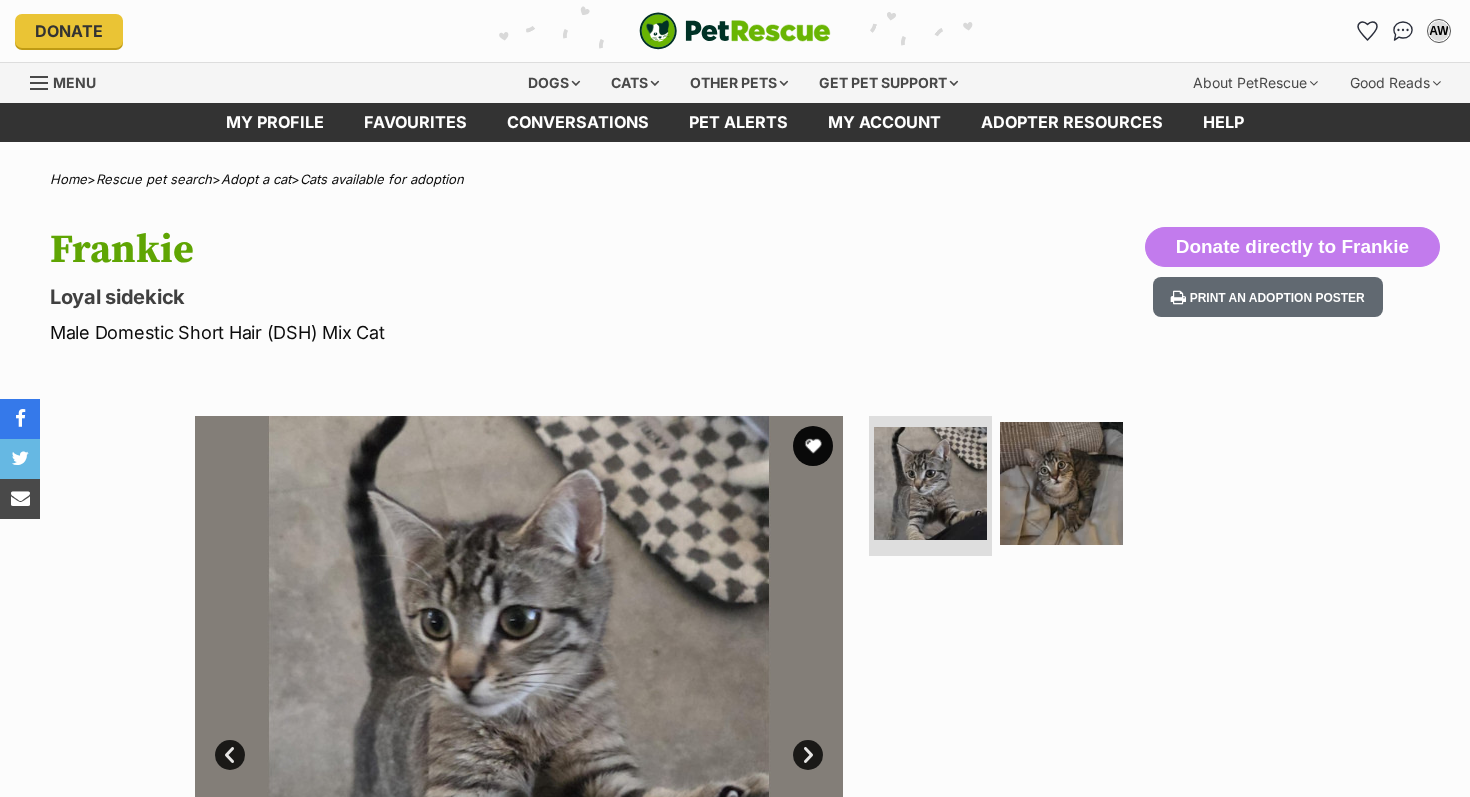 scroll, scrollTop: 0, scrollLeft: 0, axis: both 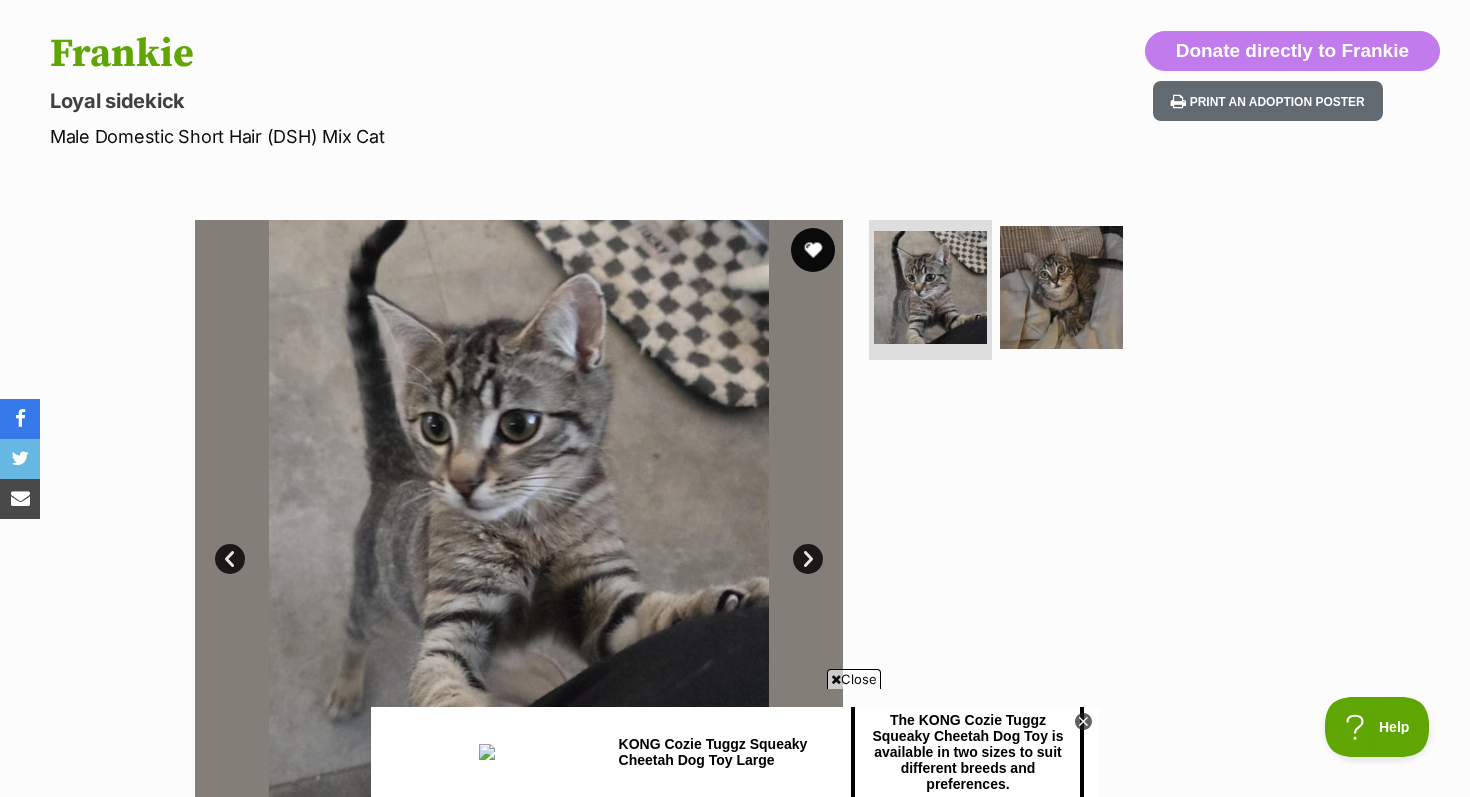 click at bounding box center [813, 250] 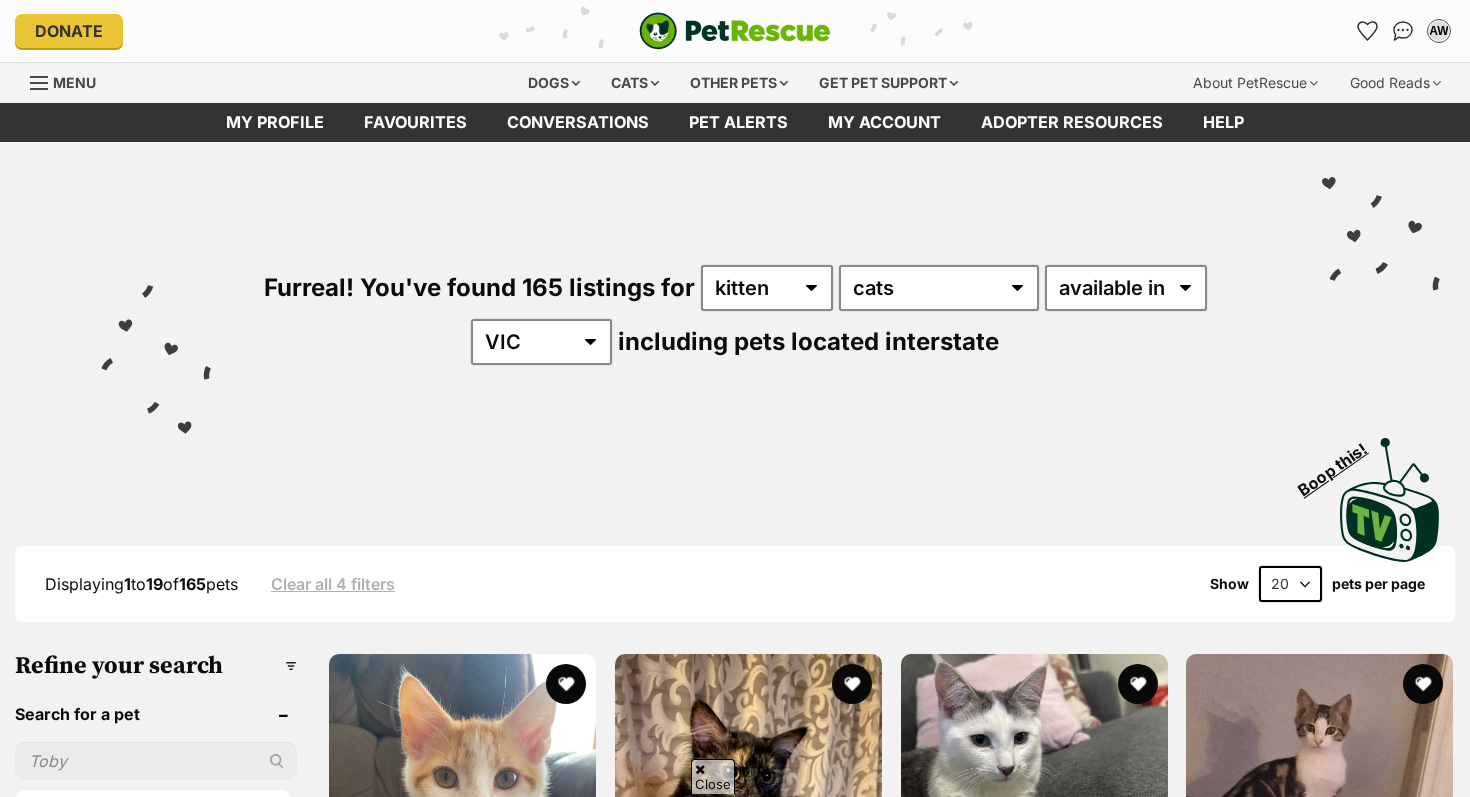scroll, scrollTop: 991, scrollLeft: 0, axis: vertical 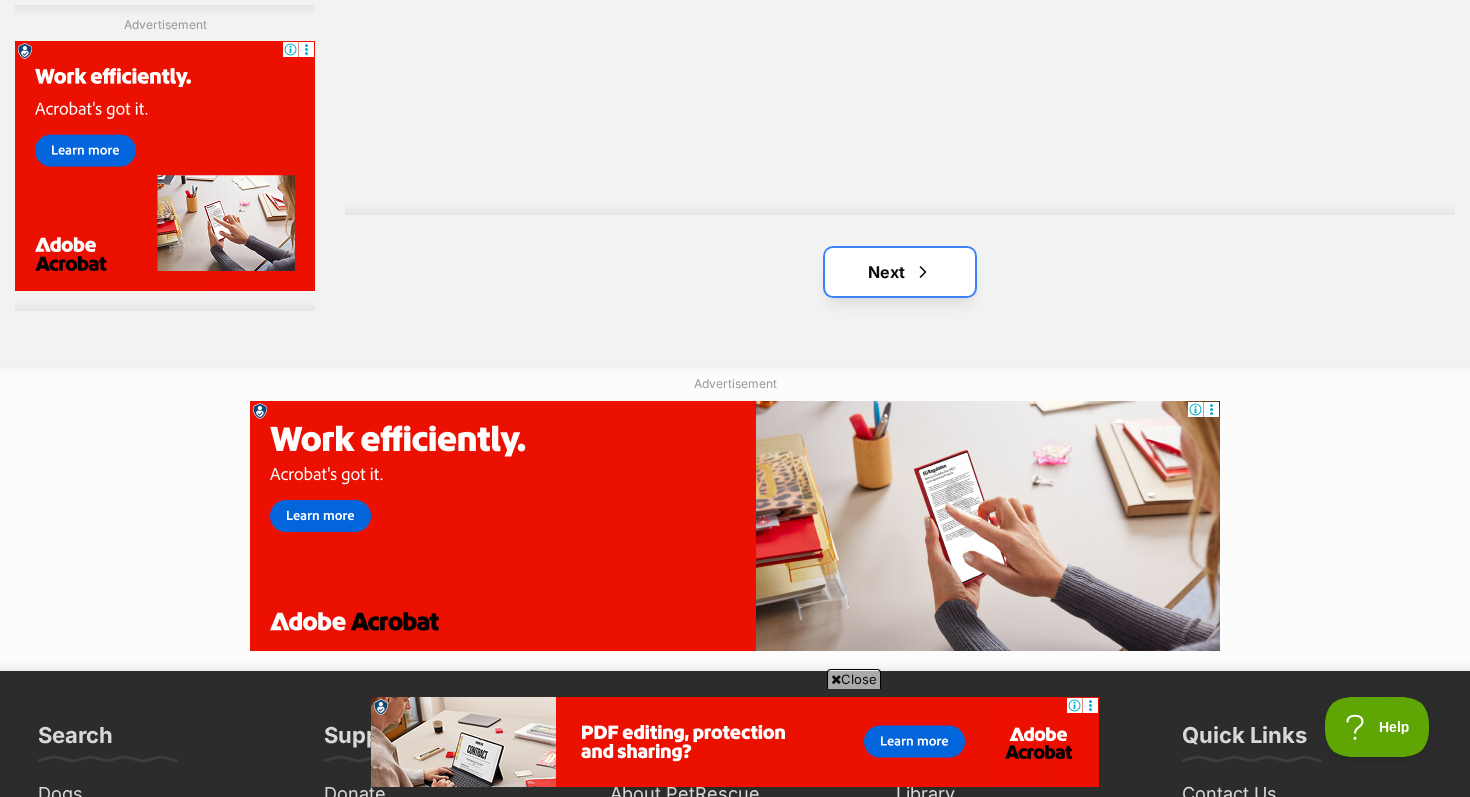 click on "Next" at bounding box center (900, 272) 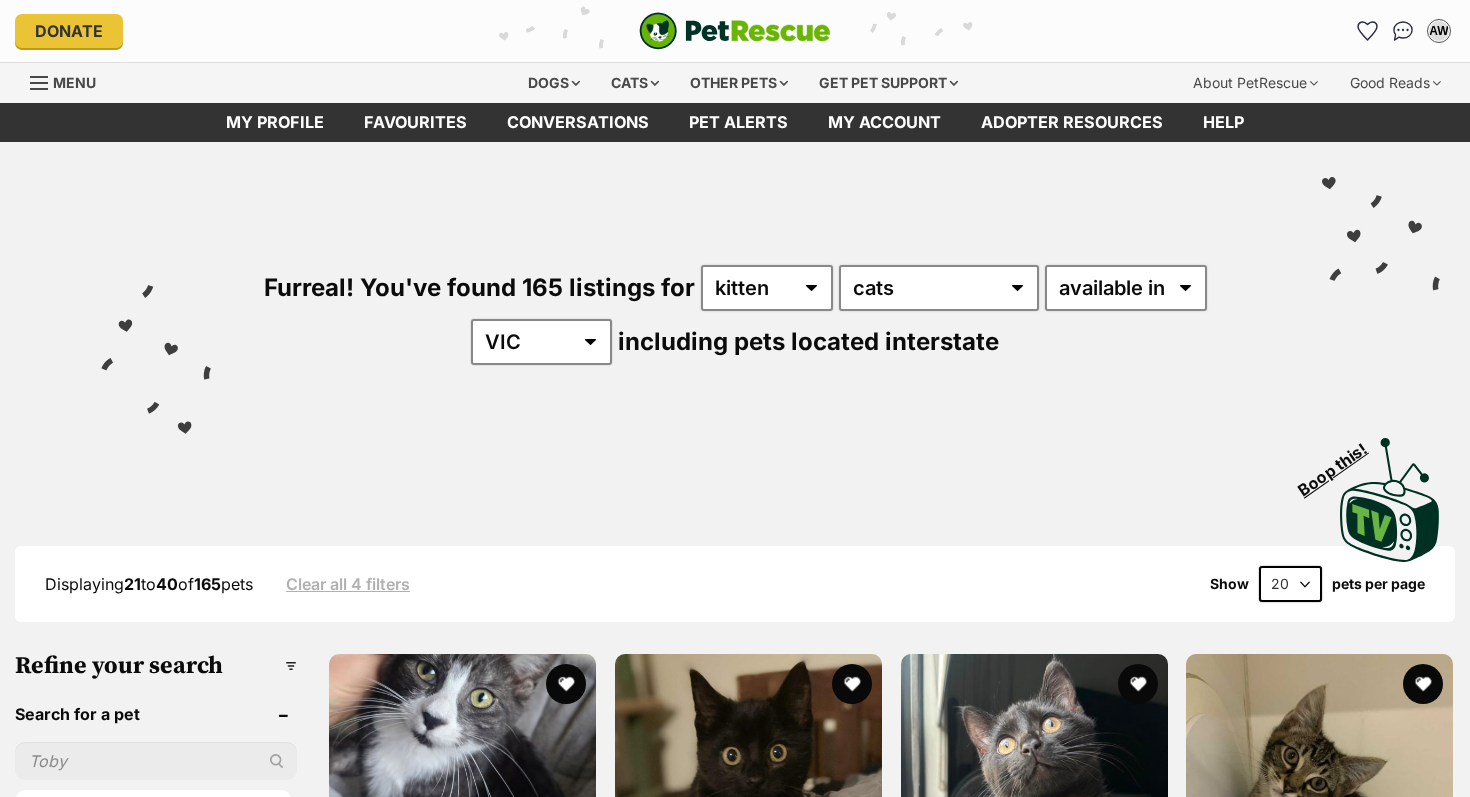 scroll, scrollTop: 0, scrollLeft: 0, axis: both 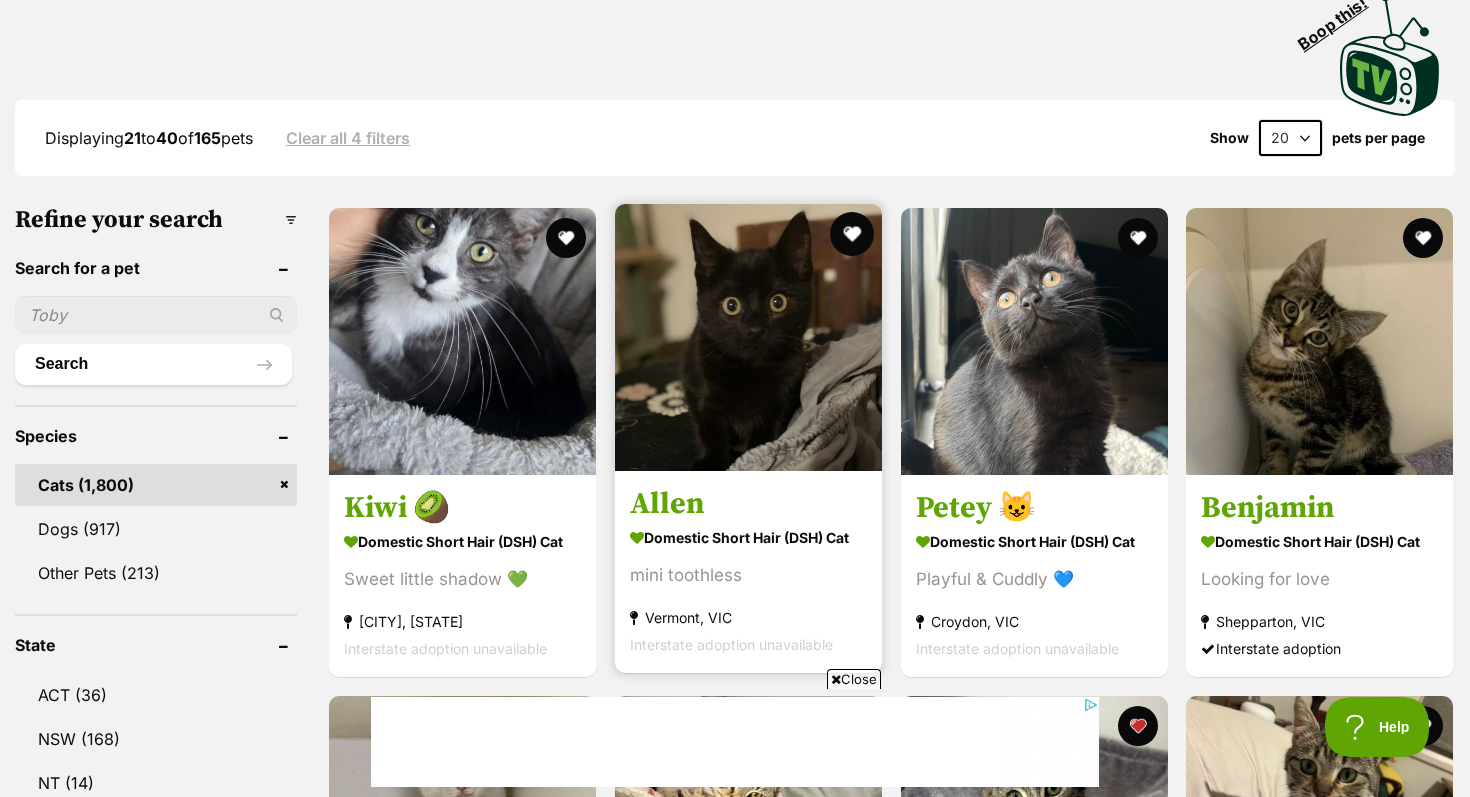 click at bounding box center [852, 234] 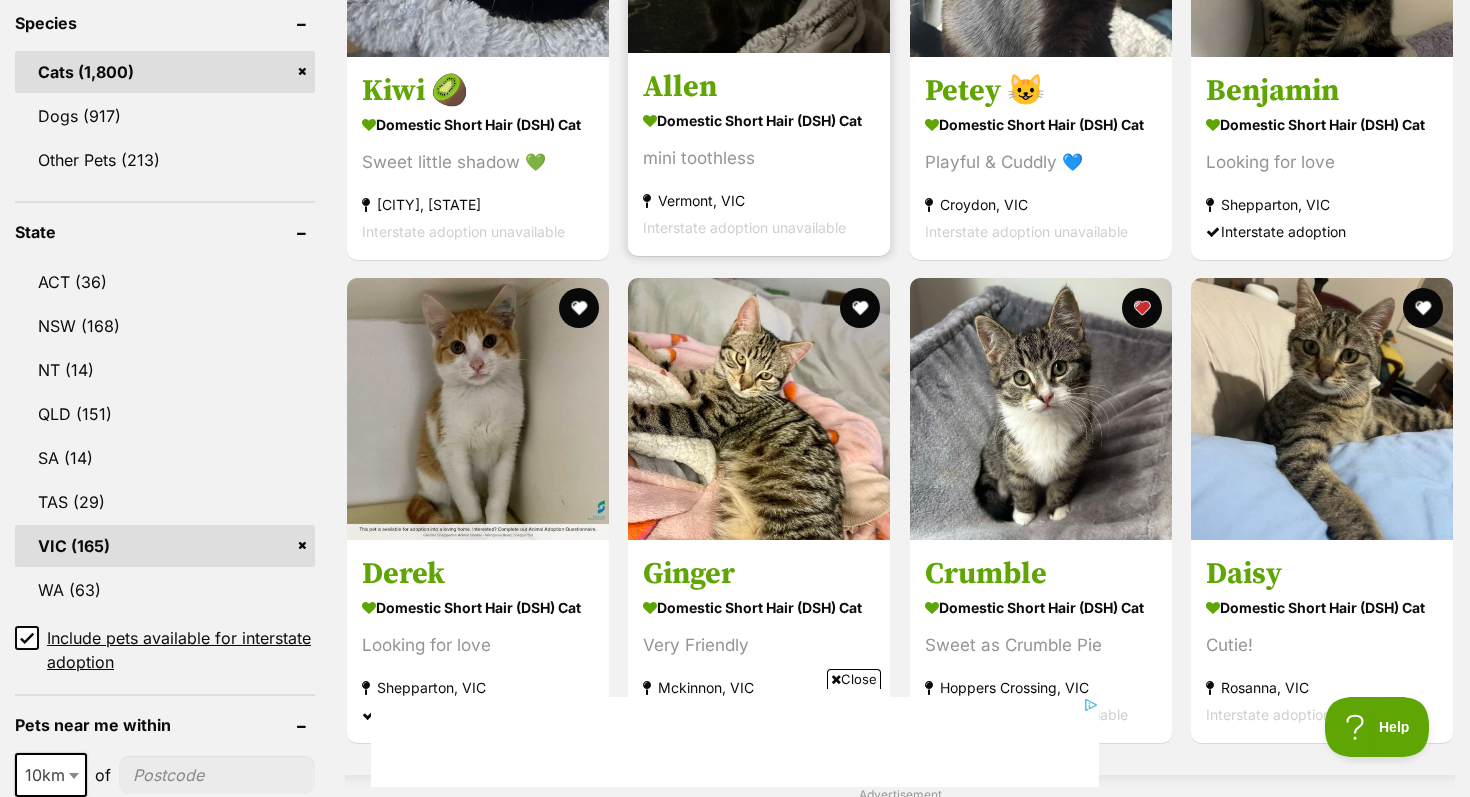scroll, scrollTop: 0, scrollLeft: 0, axis: both 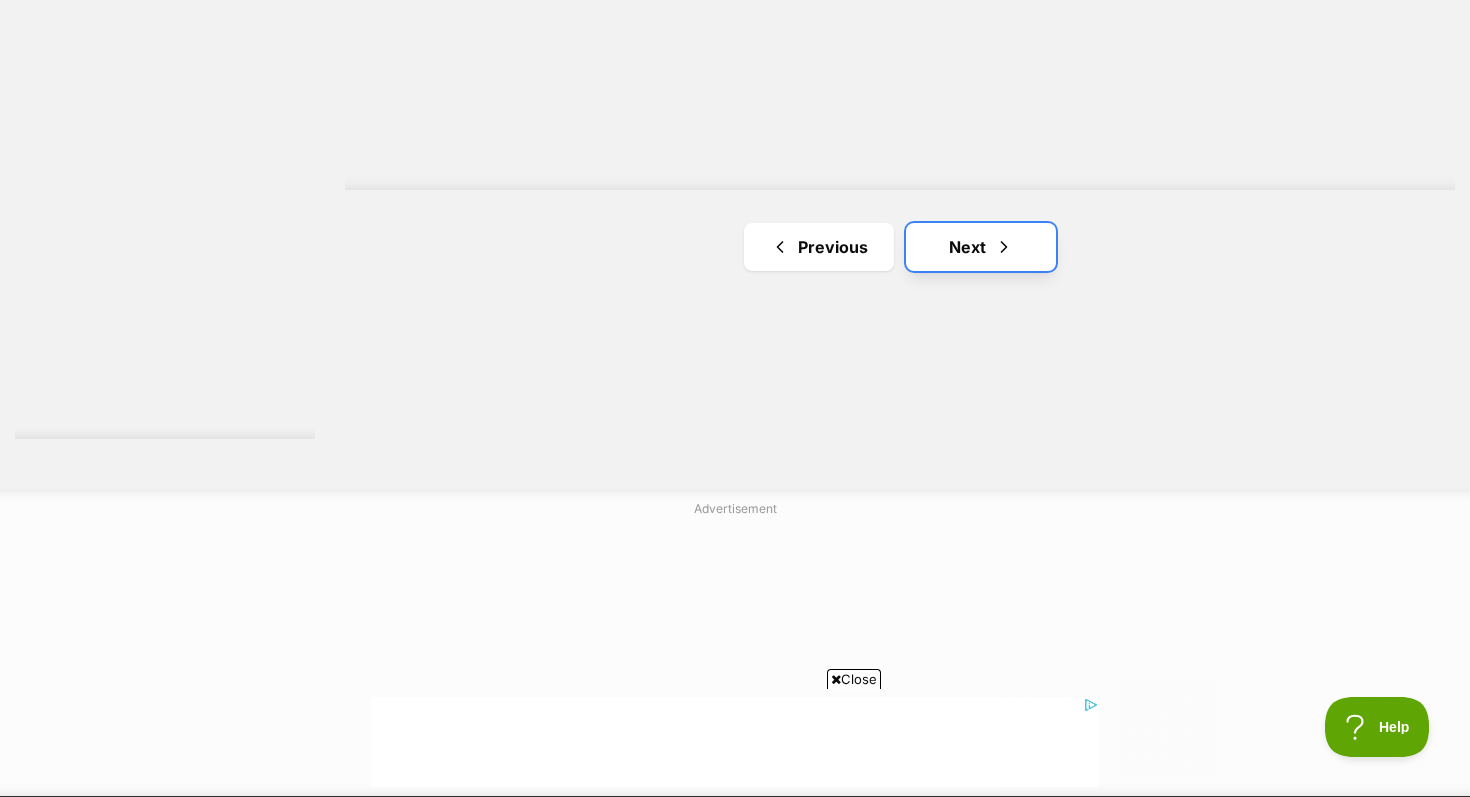 click on "Next" at bounding box center (981, 247) 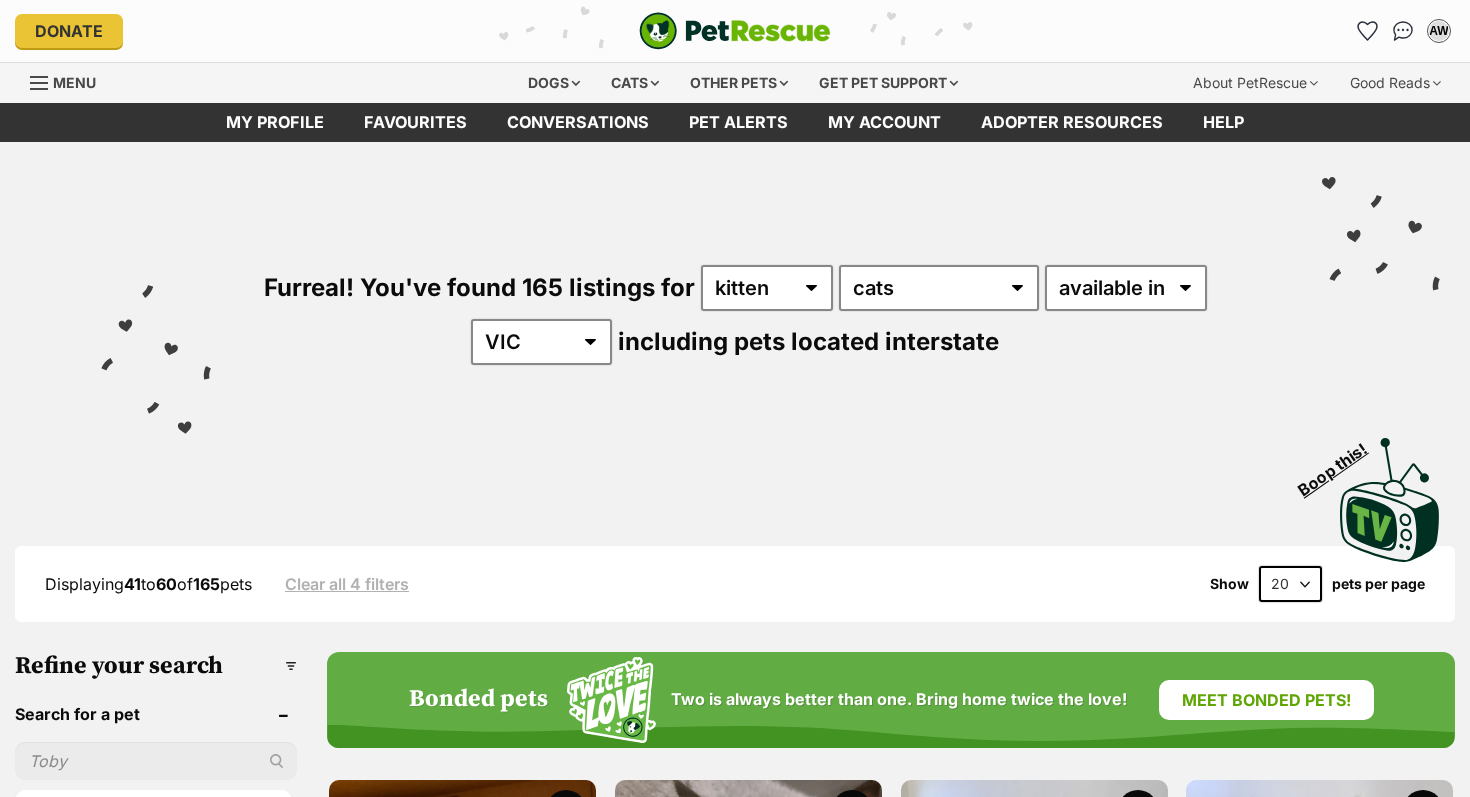 scroll, scrollTop: 0, scrollLeft: 0, axis: both 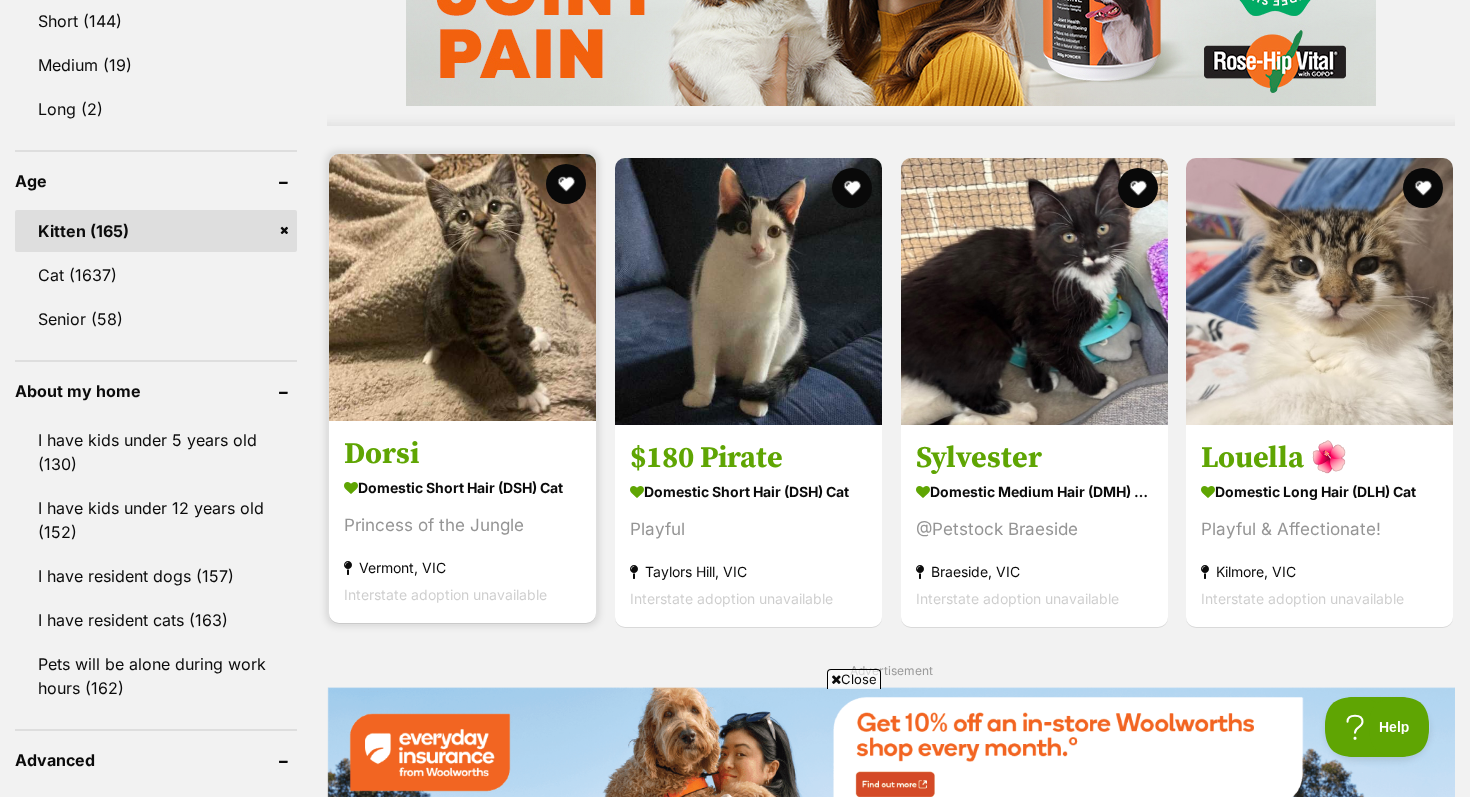 click on "[FIRST]
Domestic Short Hair (DSH) Cat
[NICKNAME]
[CITY], [STATE]
Interstate adoption unavailable" at bounding box center (462, 521) 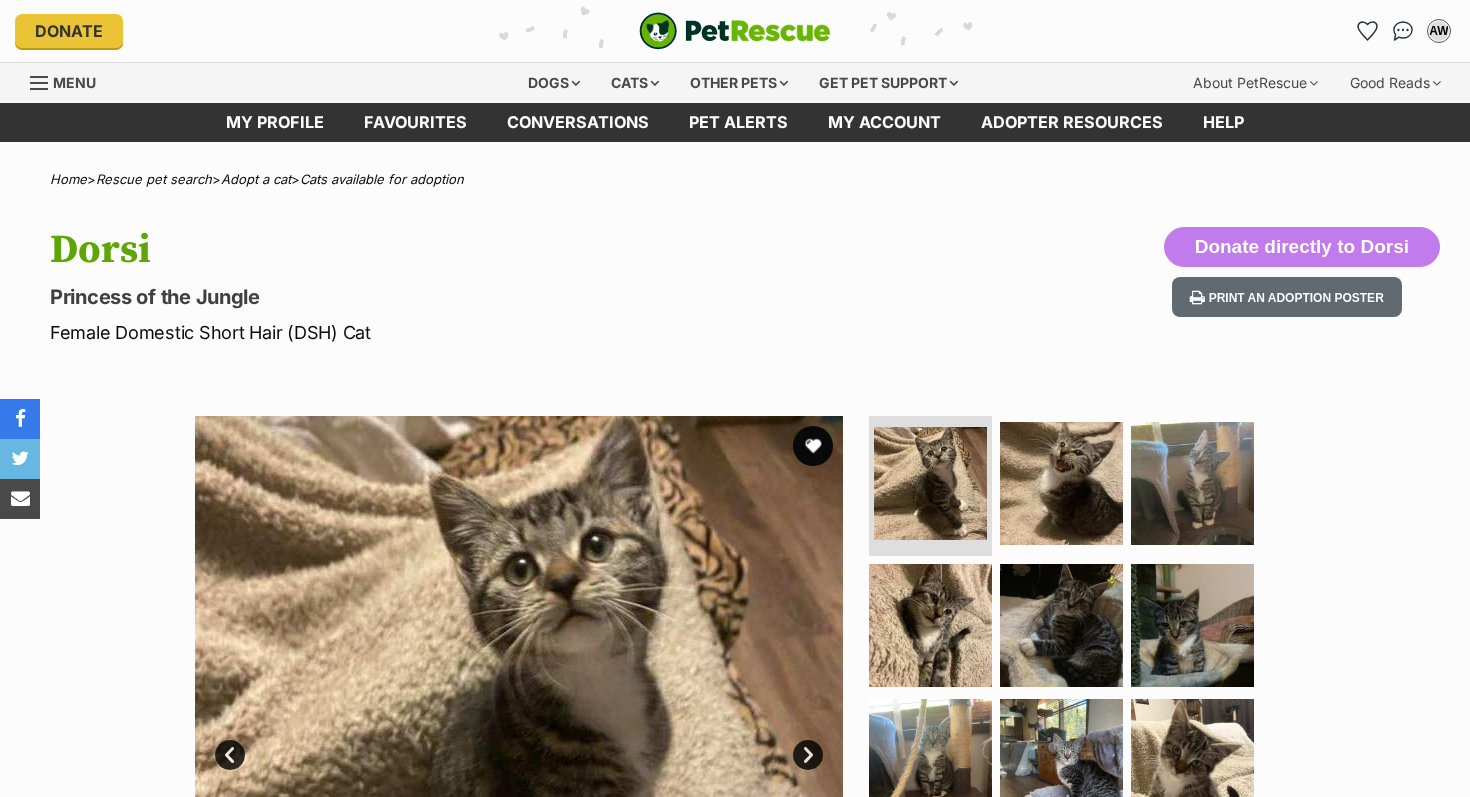 scroll, scrollTop: 0, scrollLeft: 0, axis: both 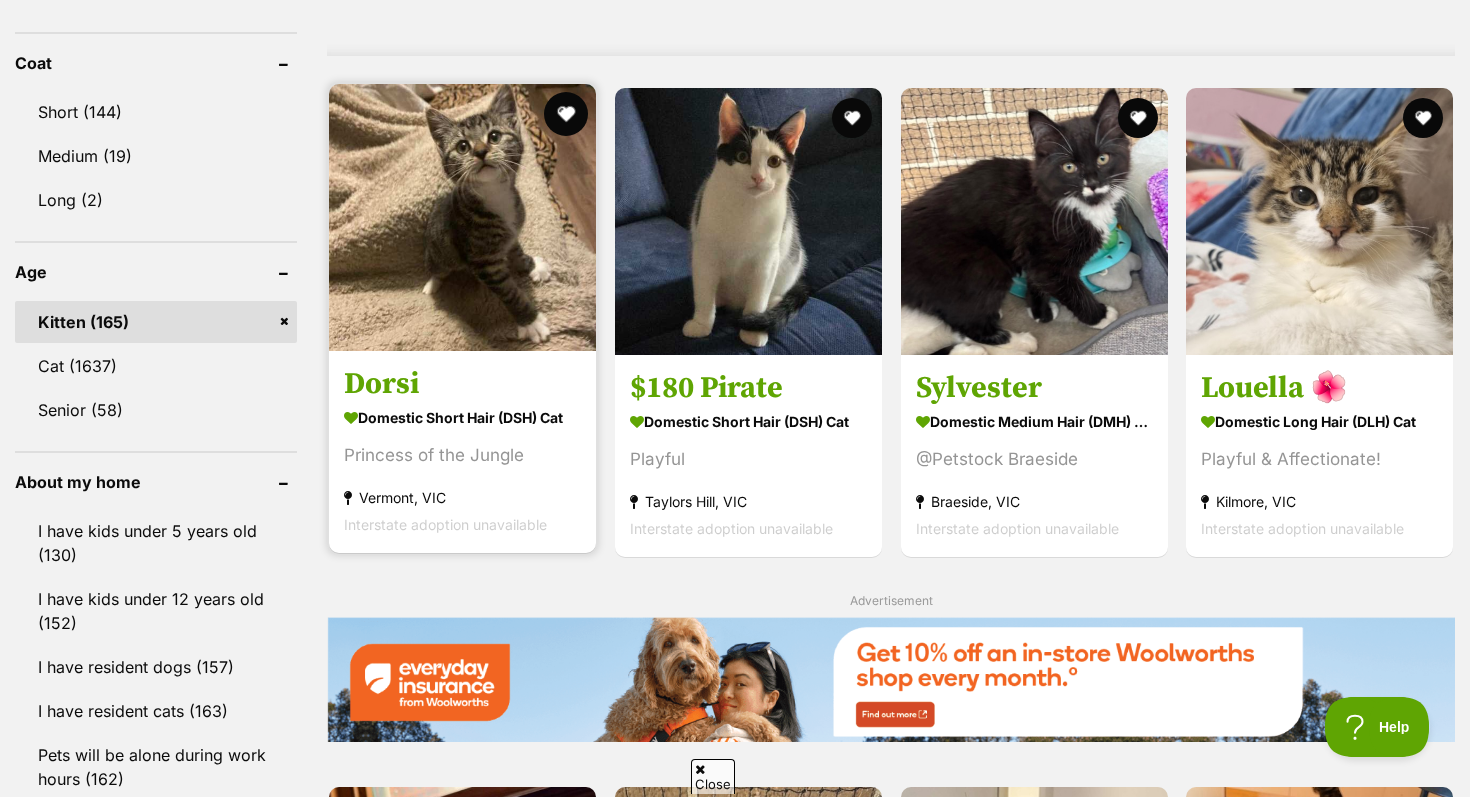 click at bounding box center (566, 114) 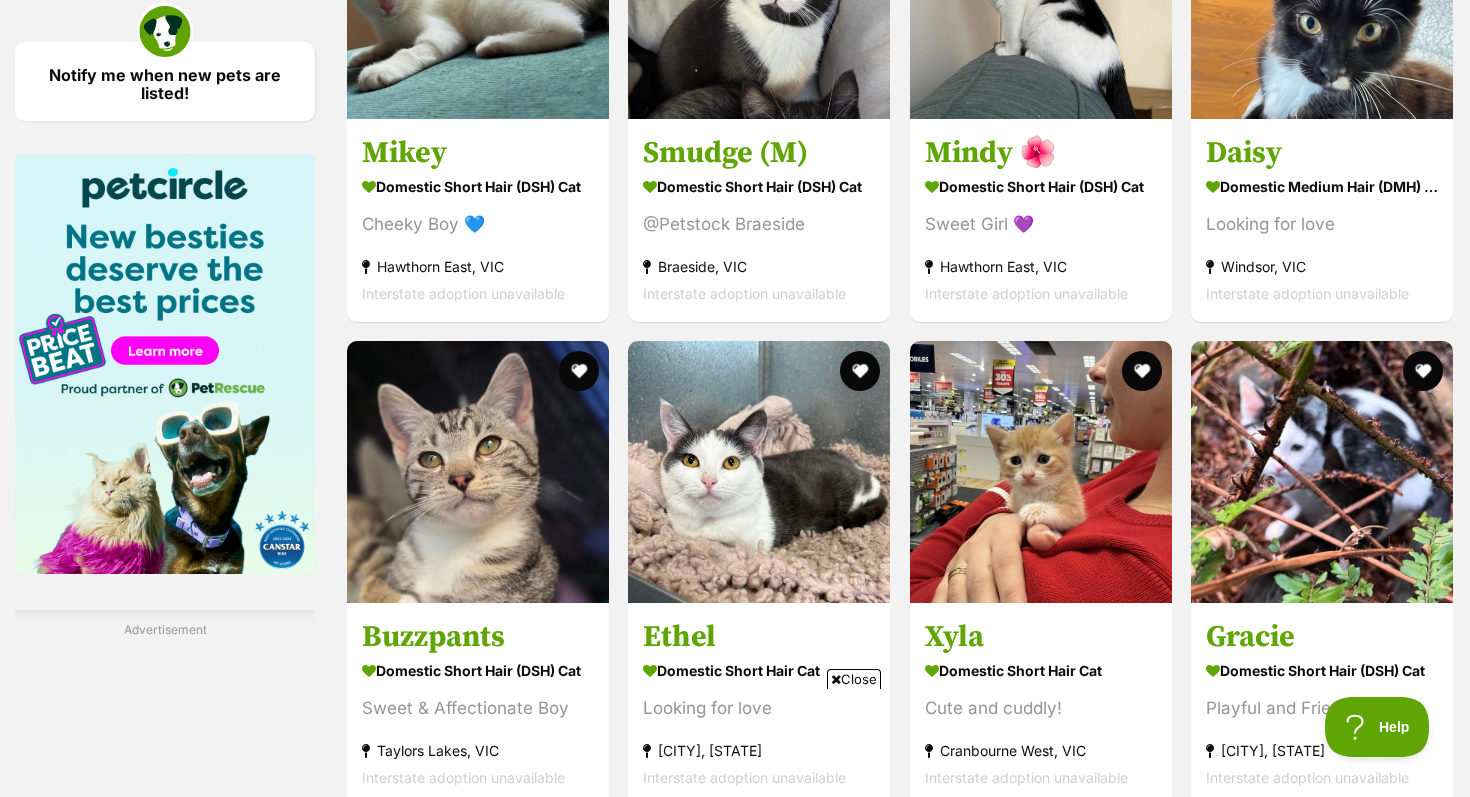 scroll, scrollTop: 0, scrollLeft: 0, axis: both 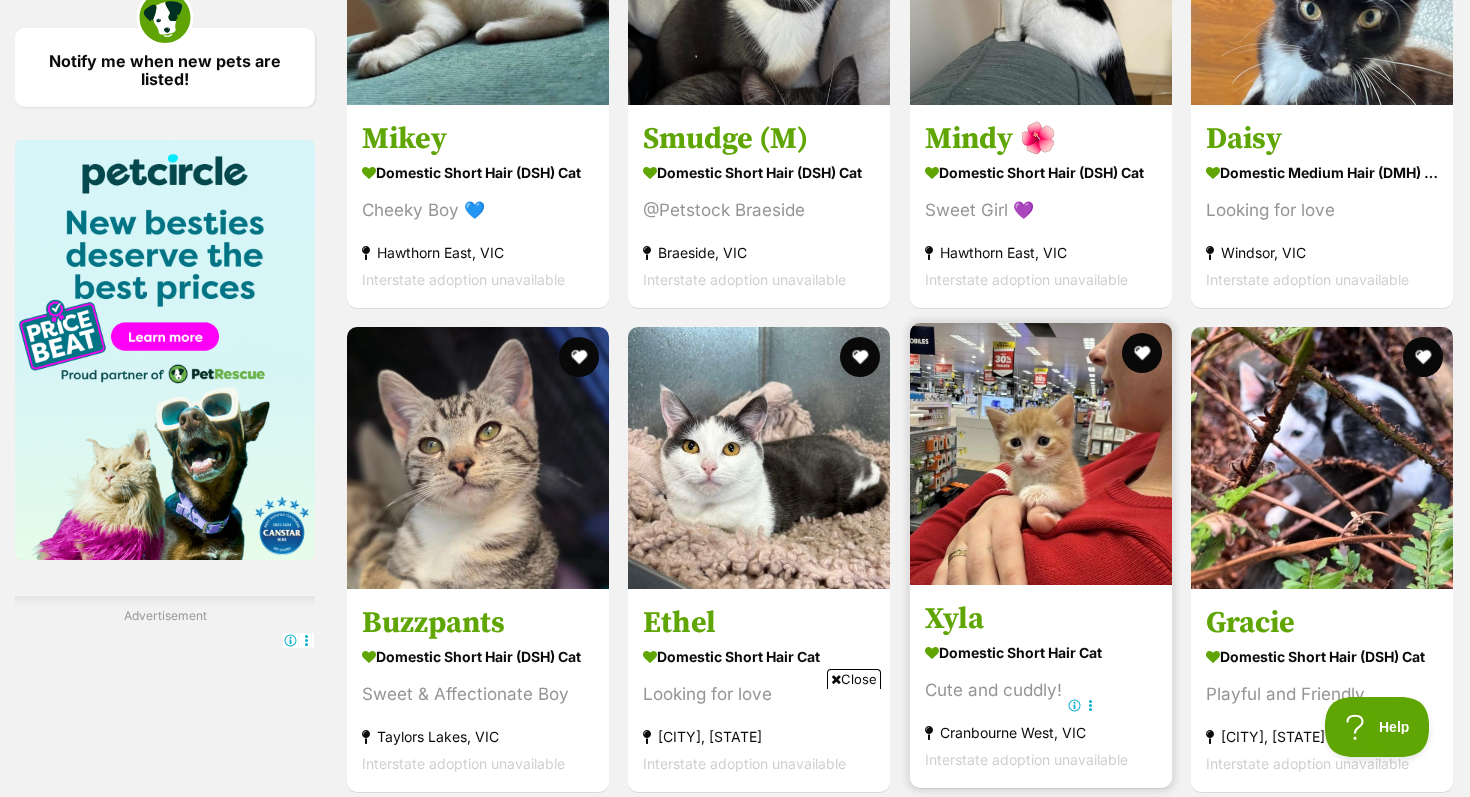 click at bounding box center [1041, 454] 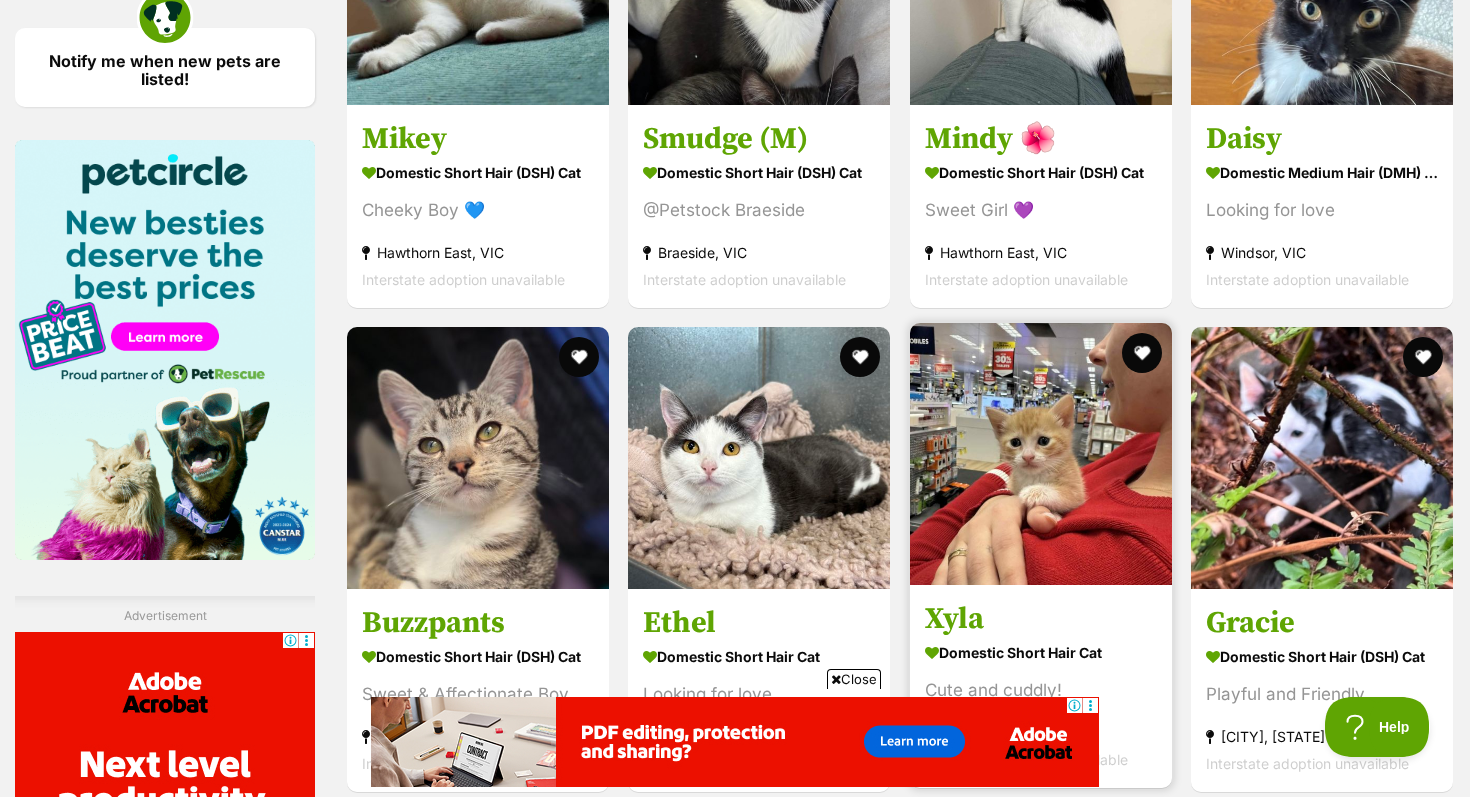 scroll, scrollTop: 0, scrollLeft: 0, axis: both 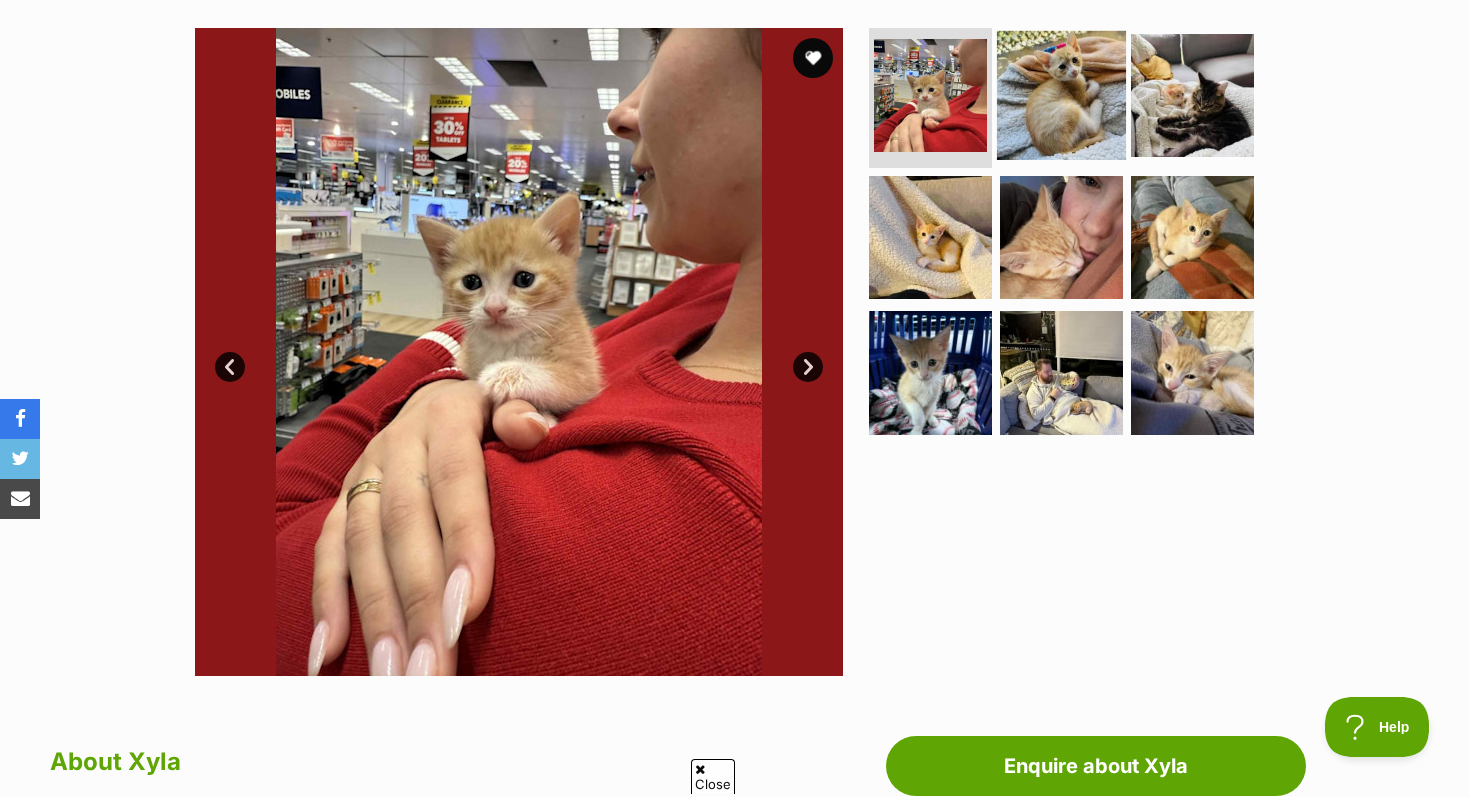 click at bounding box center [1061, 95] 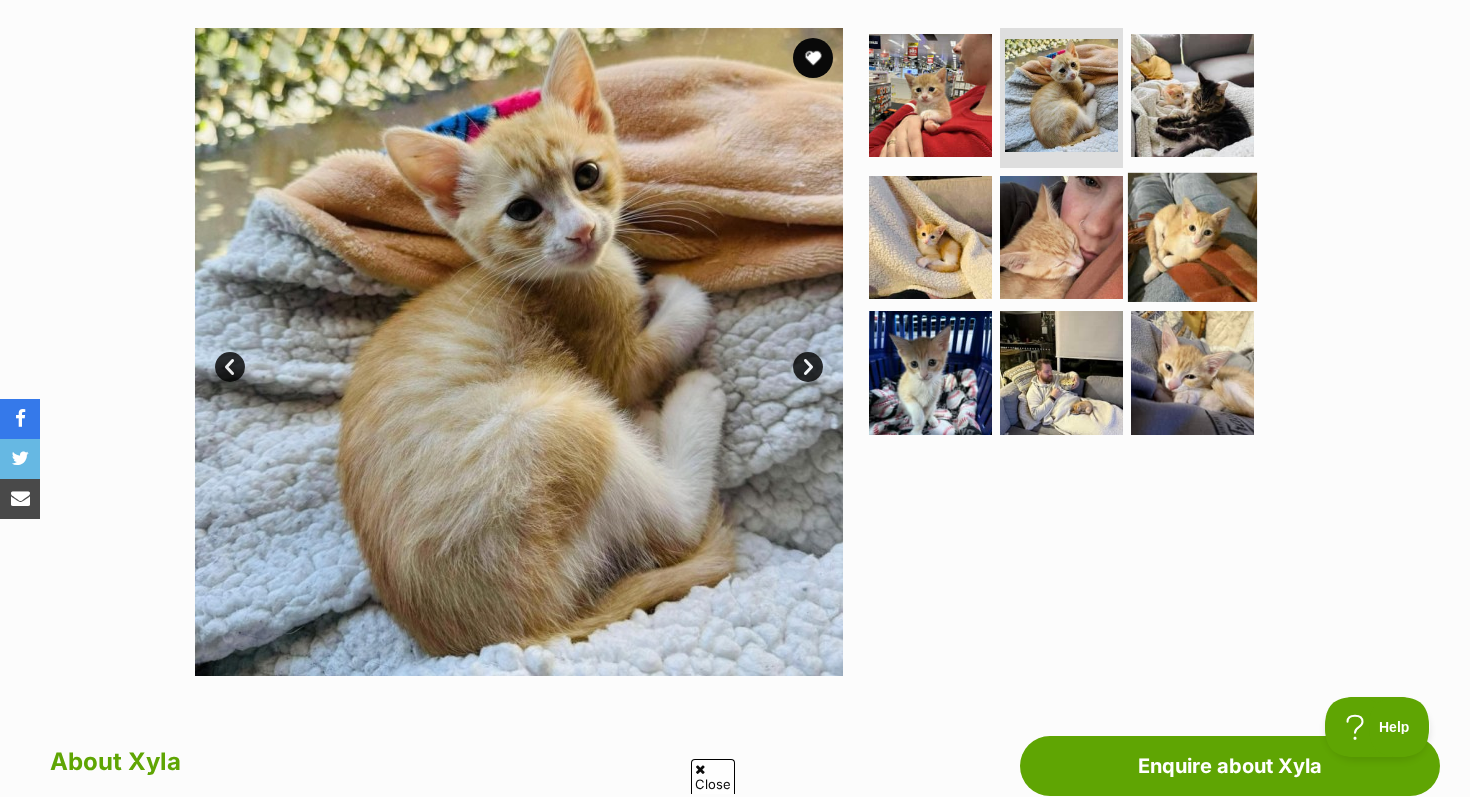 scroll, scrollTop: 0, scrollLeft: 0, axis: both 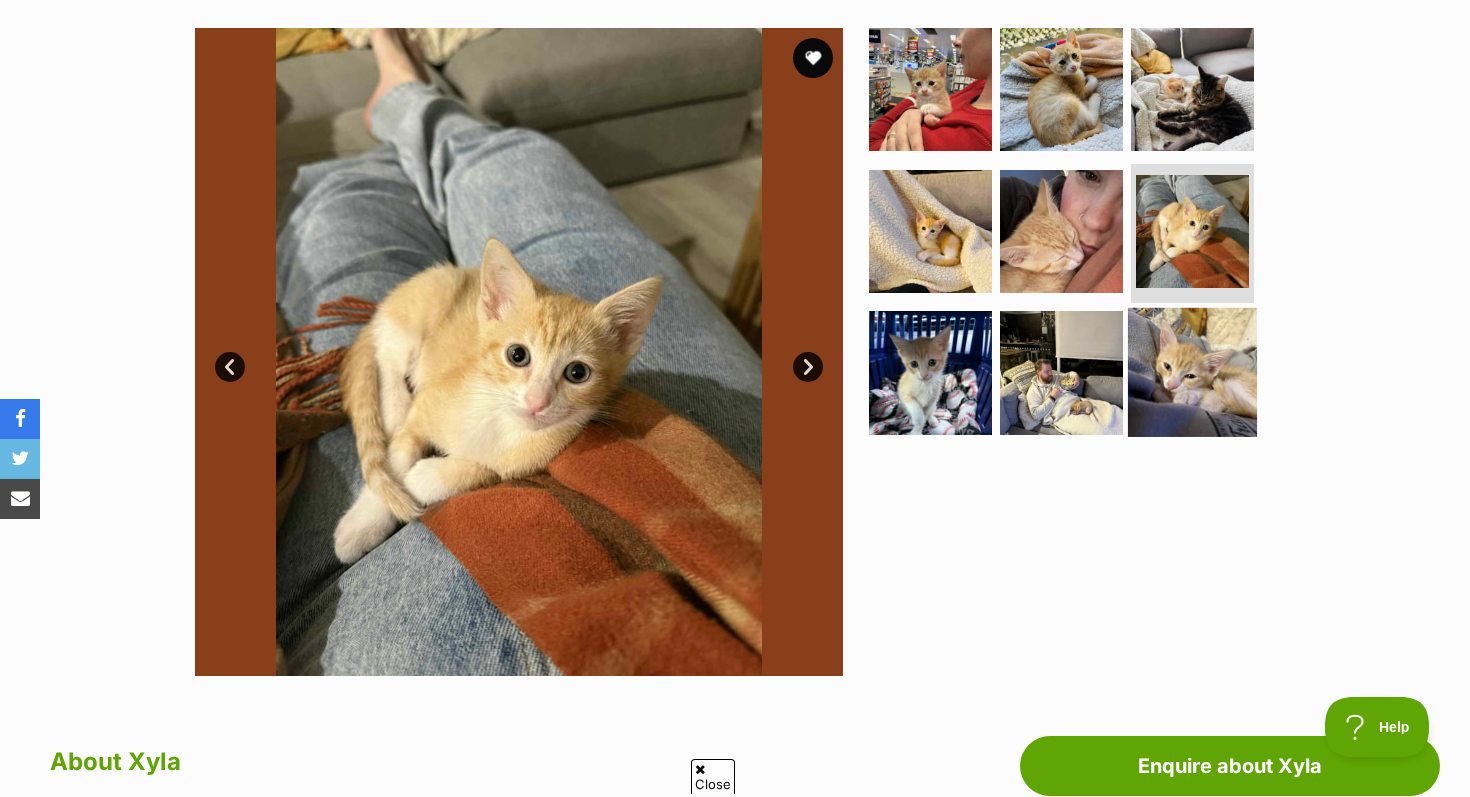click at bounding box center [1192, 372] 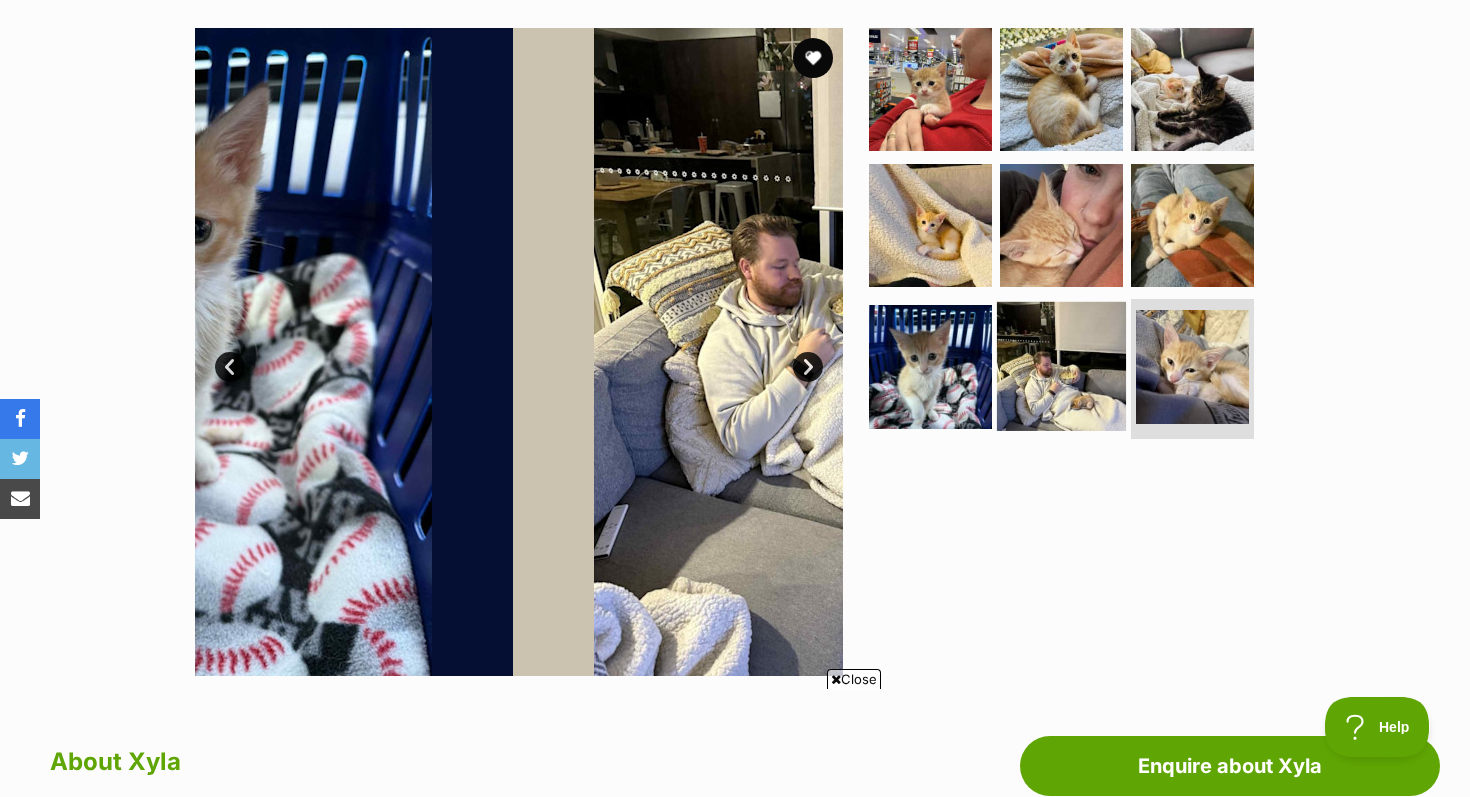 scroll, scrollTop: 0, scrollLeft: 0, axis: both 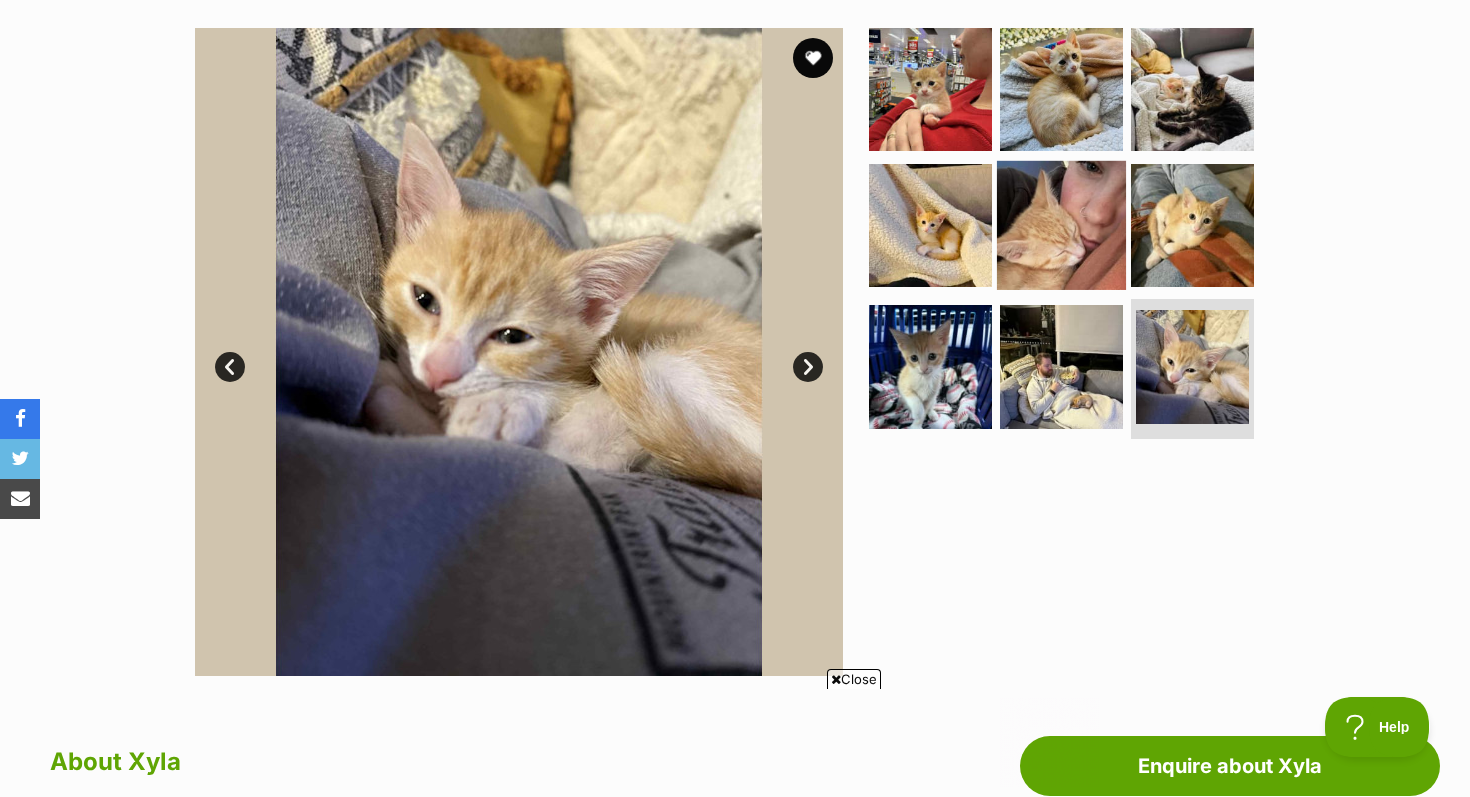 click at bounding box center [1061, 224] 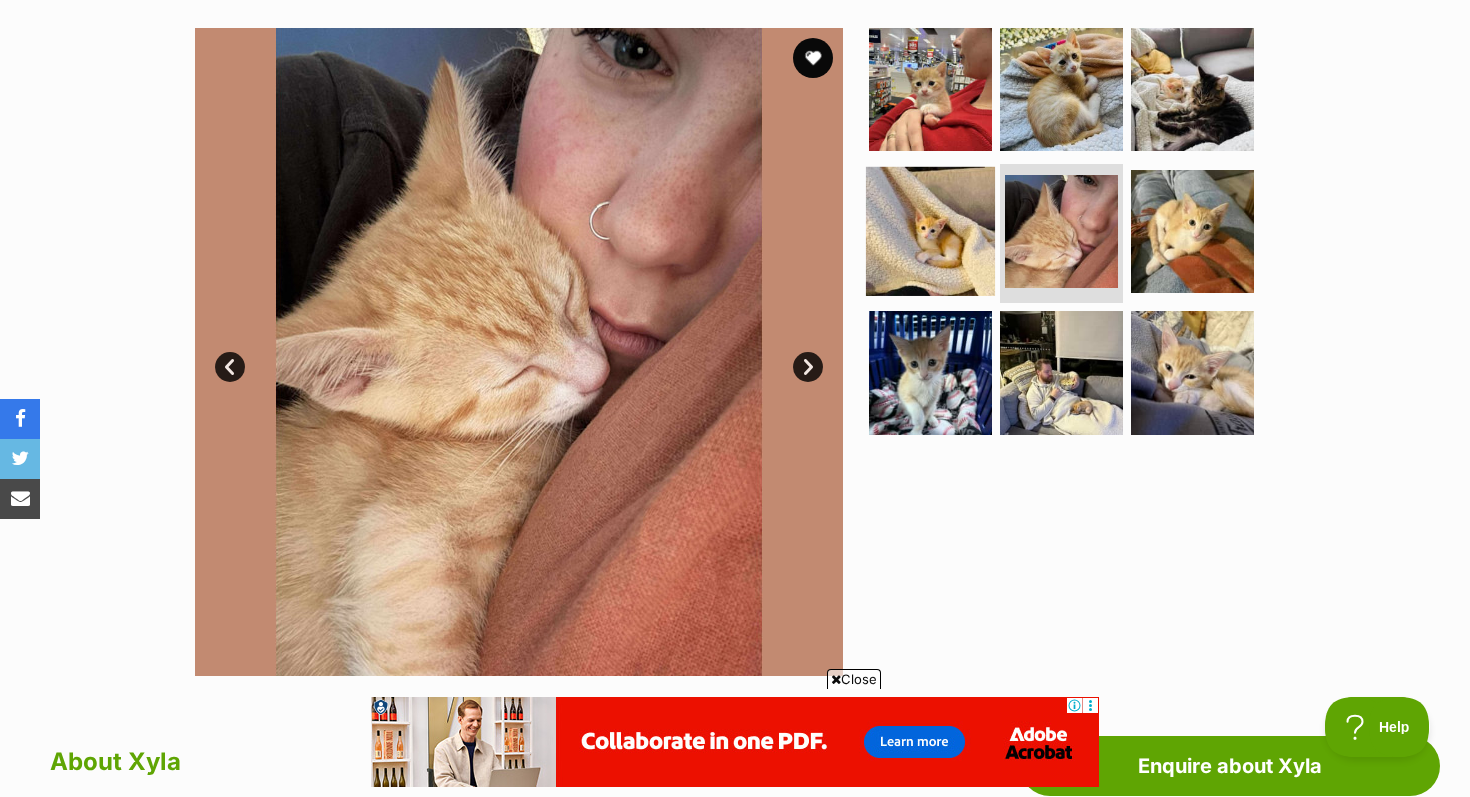 click at bounding box center [930, 230] 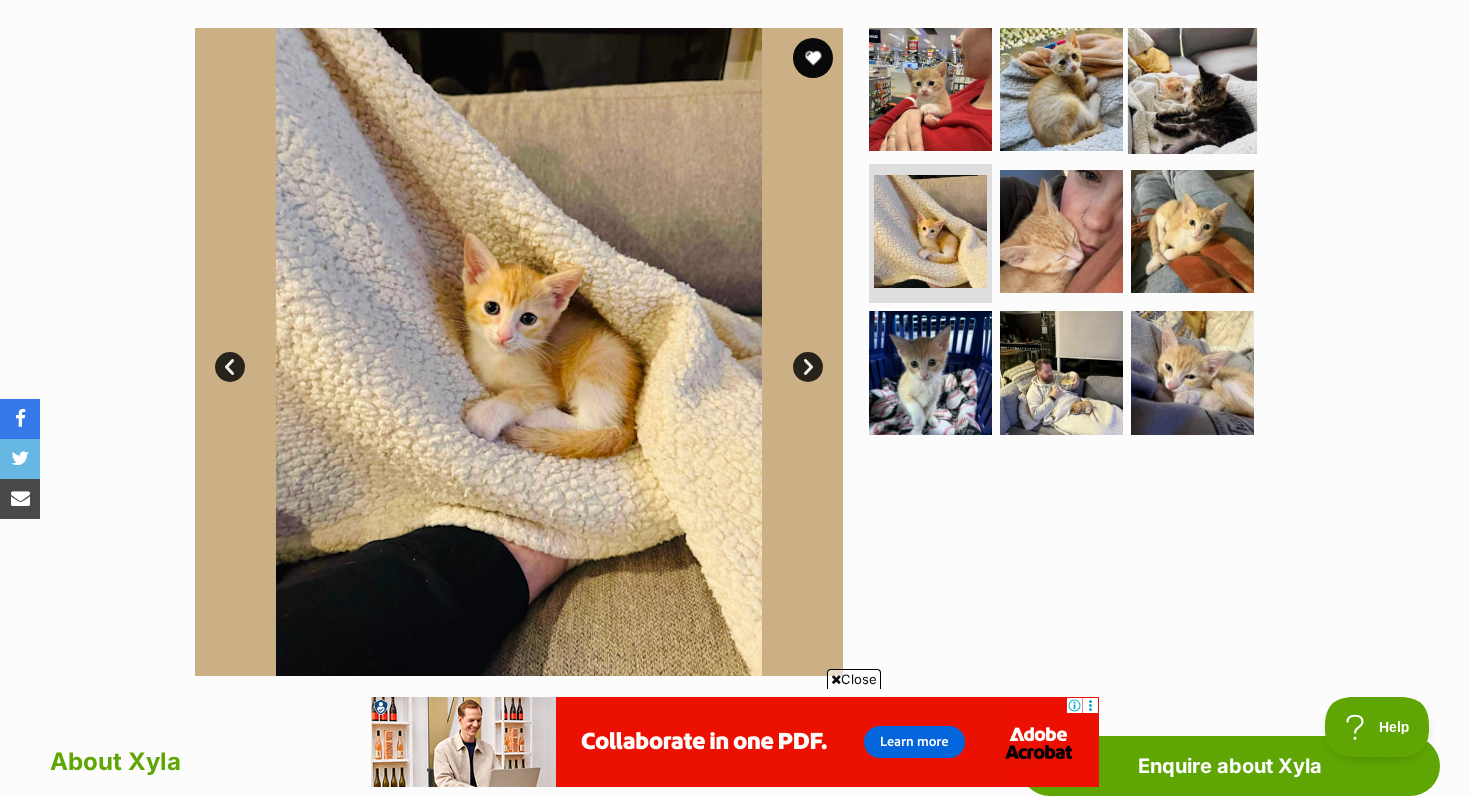 click at bounding box center [1192, 89] 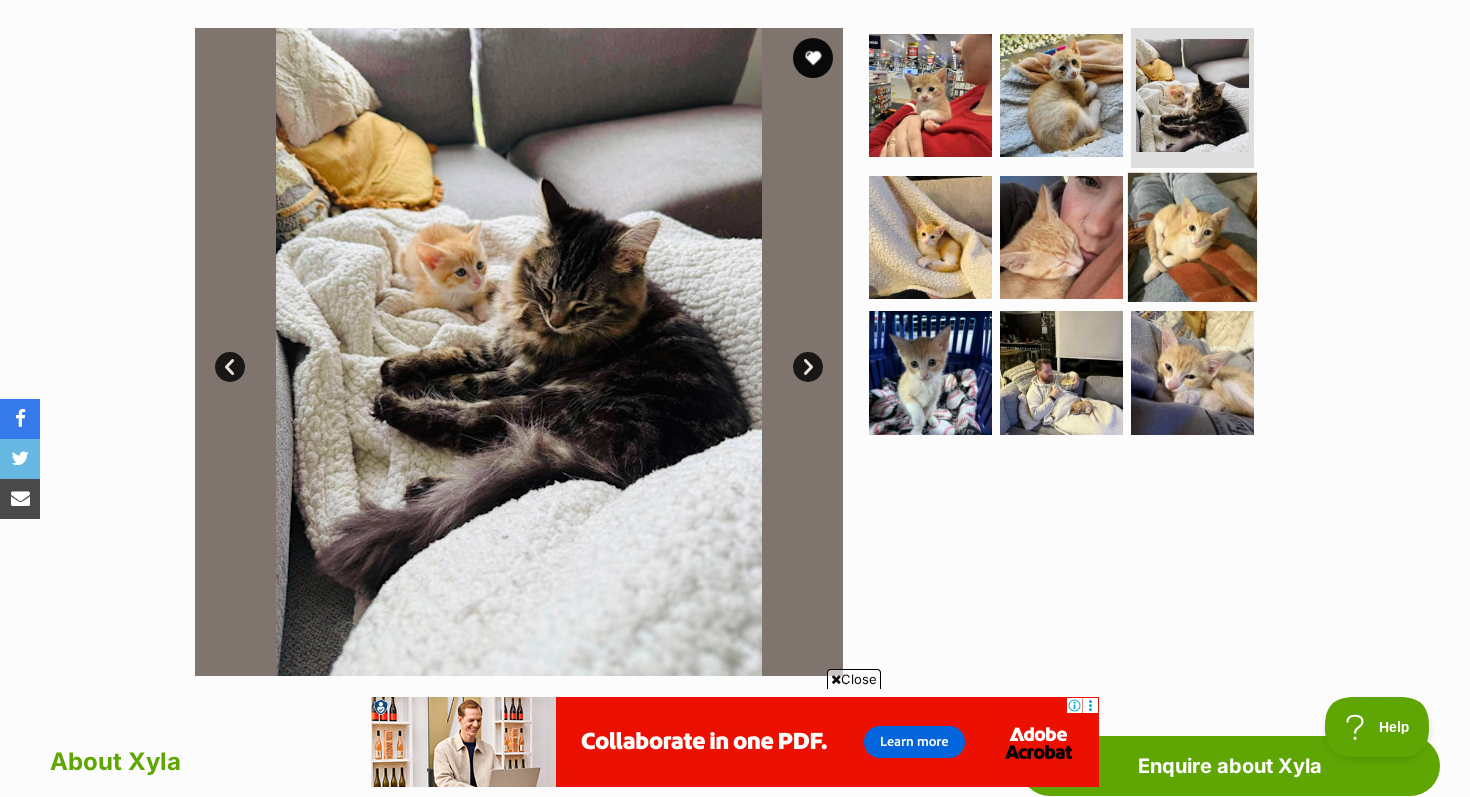 click at bounding box center (1192, 236) 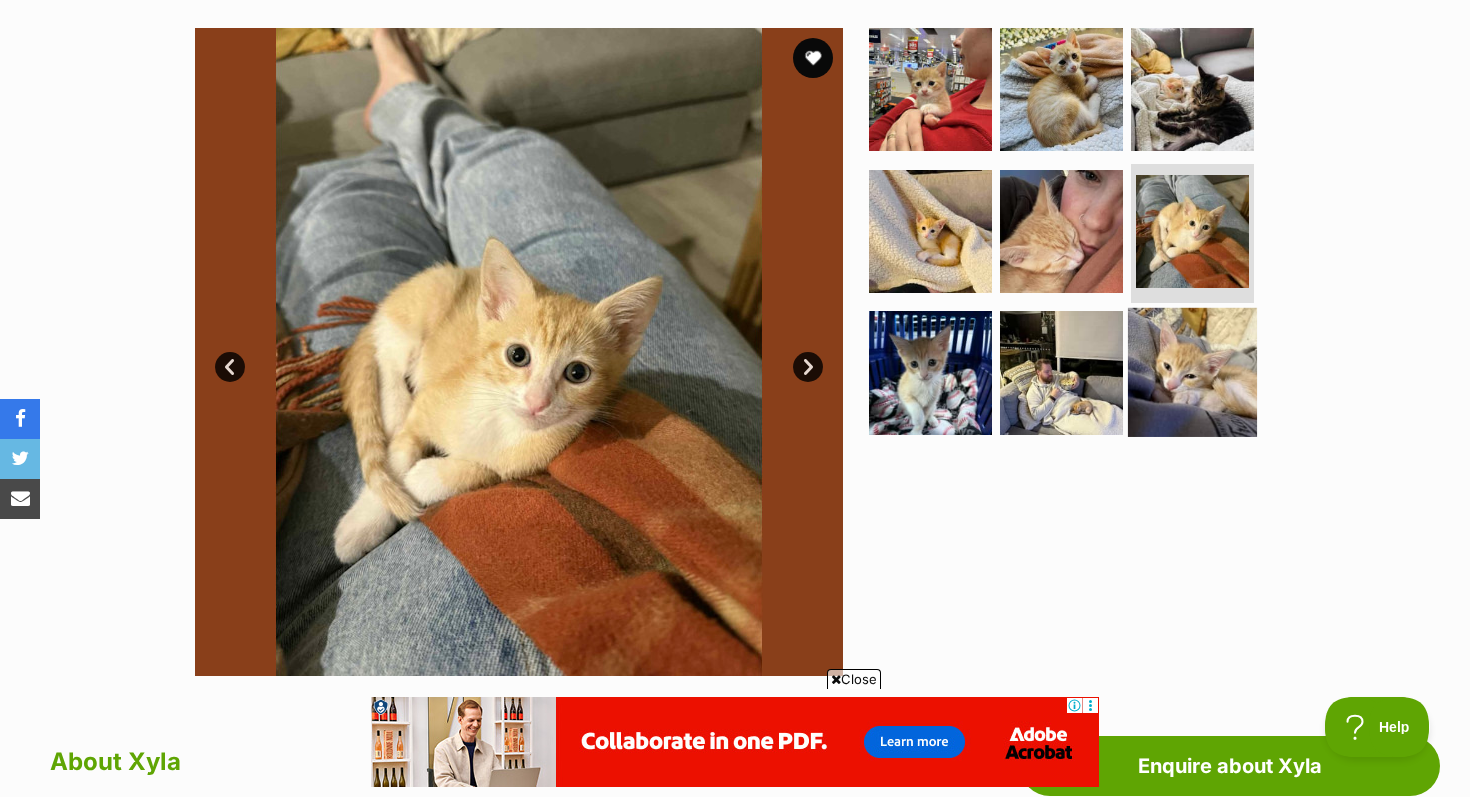 click at bounding box center (1192, 372) 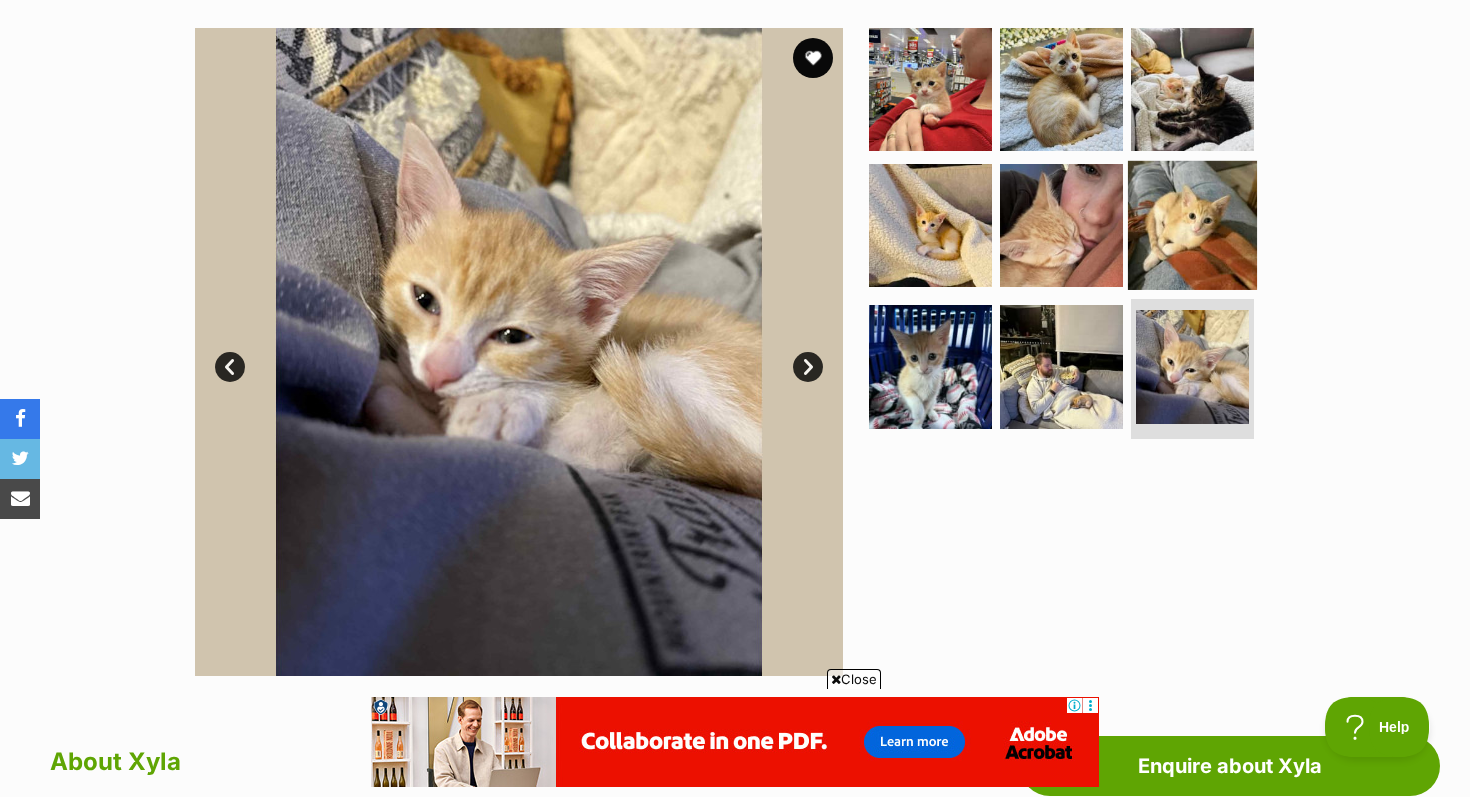 click at bounding box center (1192, 224) 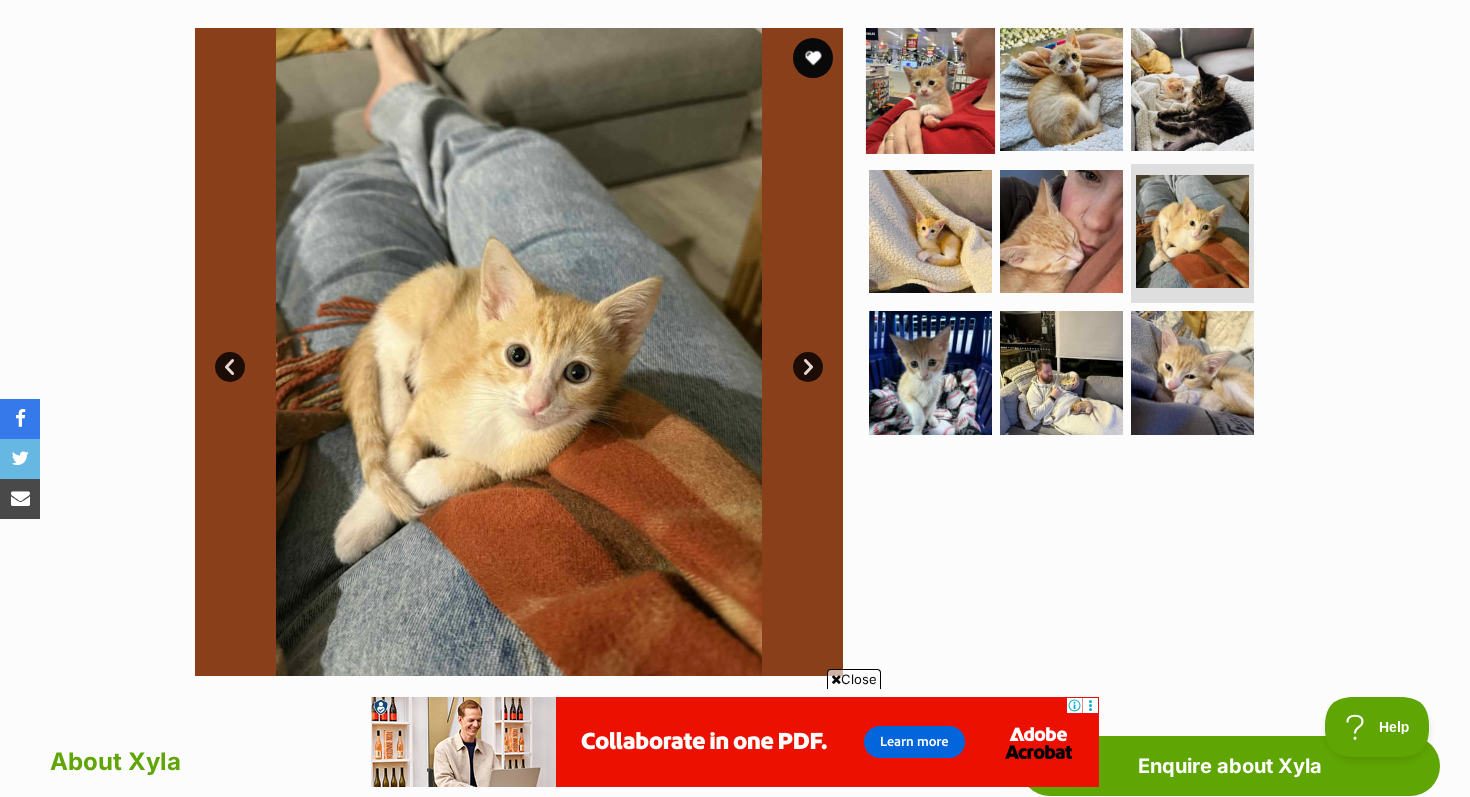 click at bounding box center (930, 89) 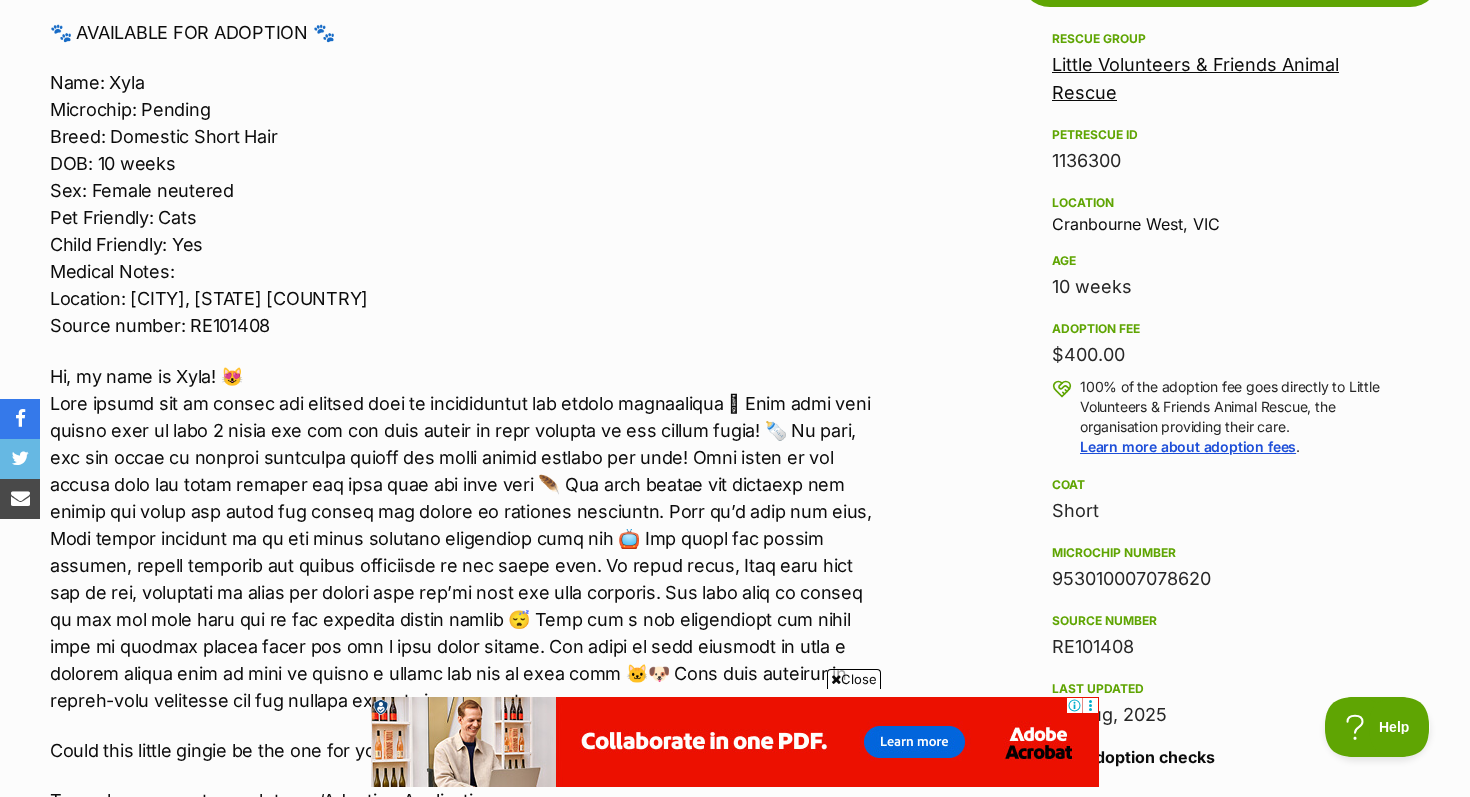 scroll, scrollTop: 1211, scrollLeft: 0, axis: vertical 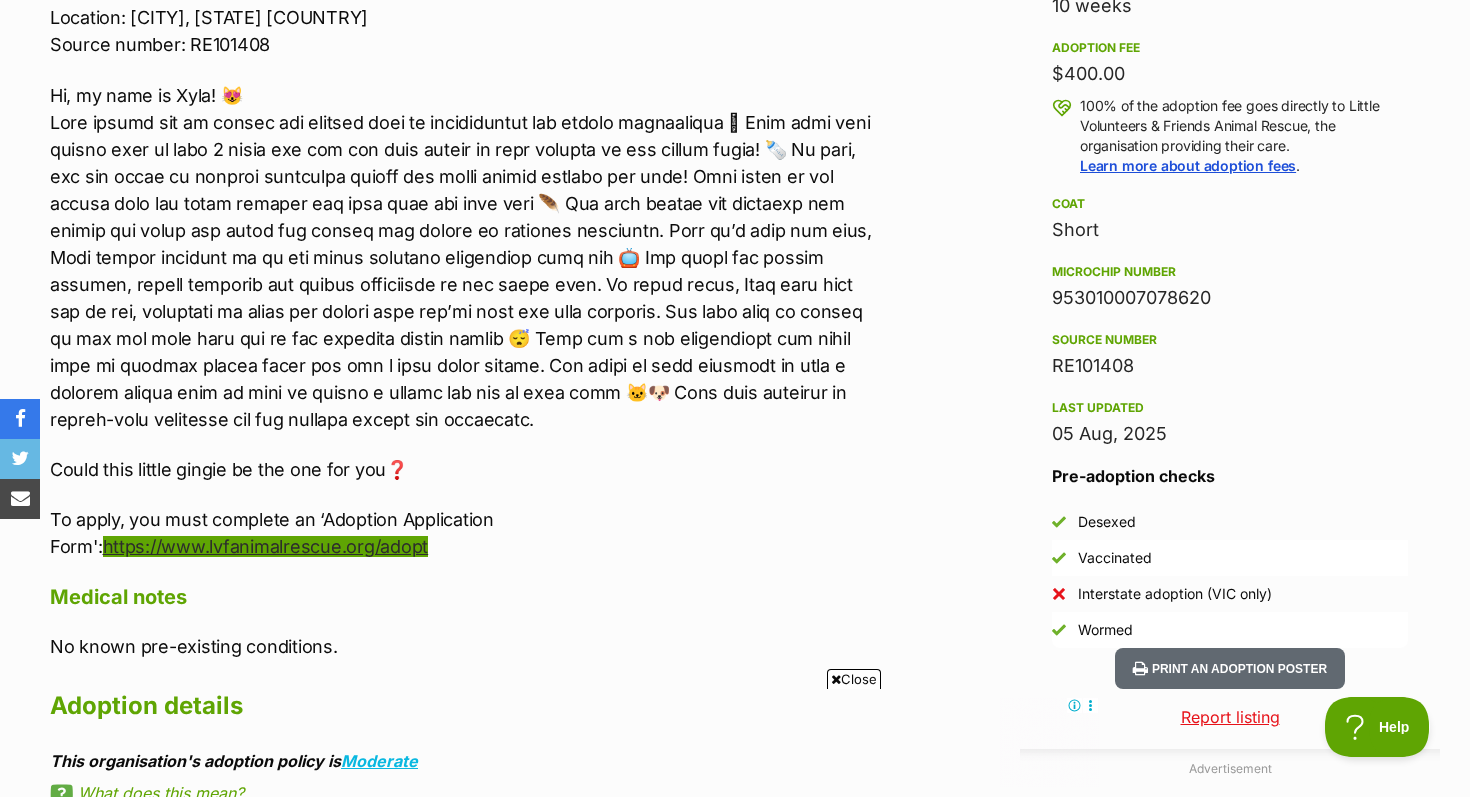 click on "https://www.lvfanimalrescue.org/adopt" at bounding box center (266, 546) 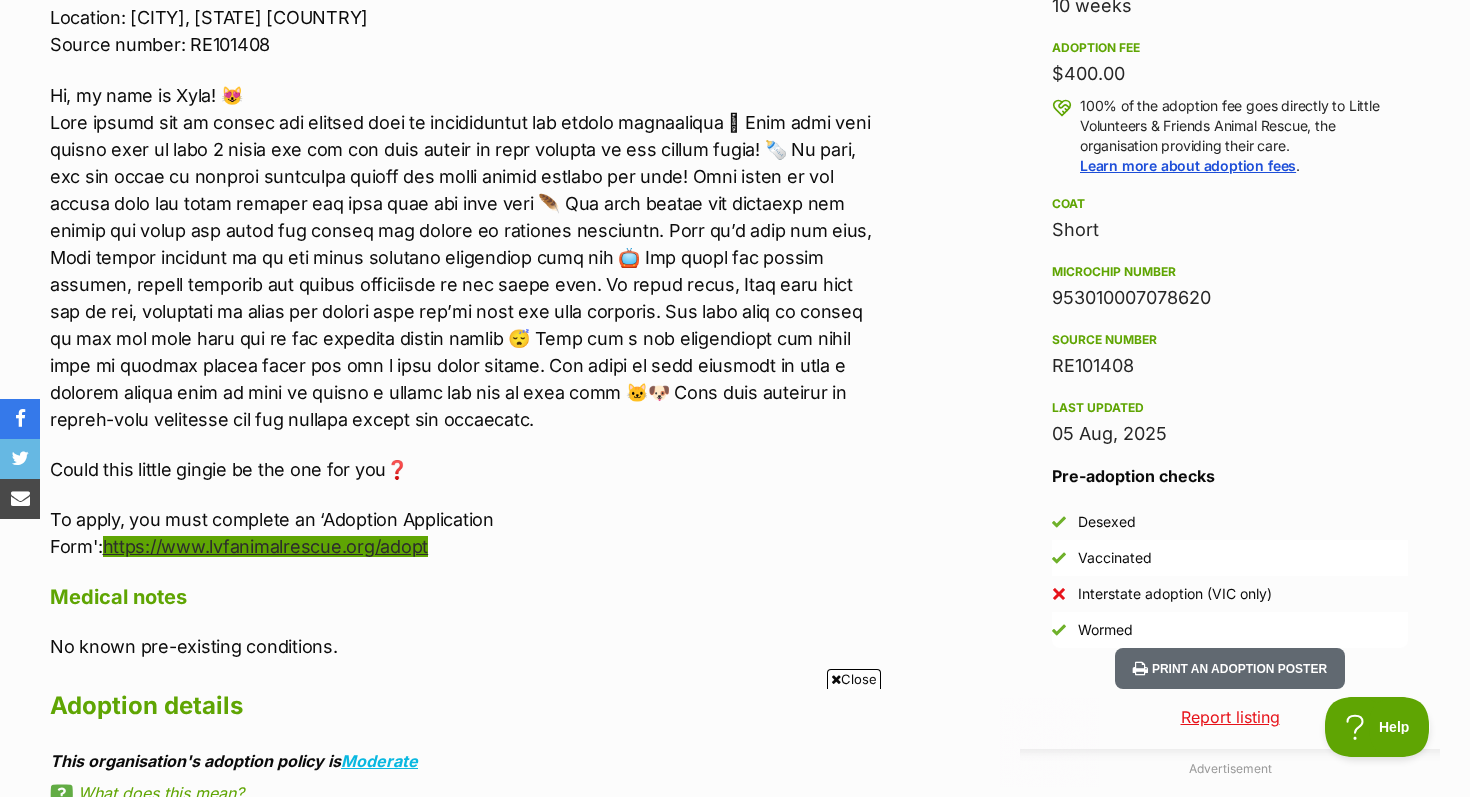 scroll, scrollTop: 0, scrollLeft: 0, axis: both 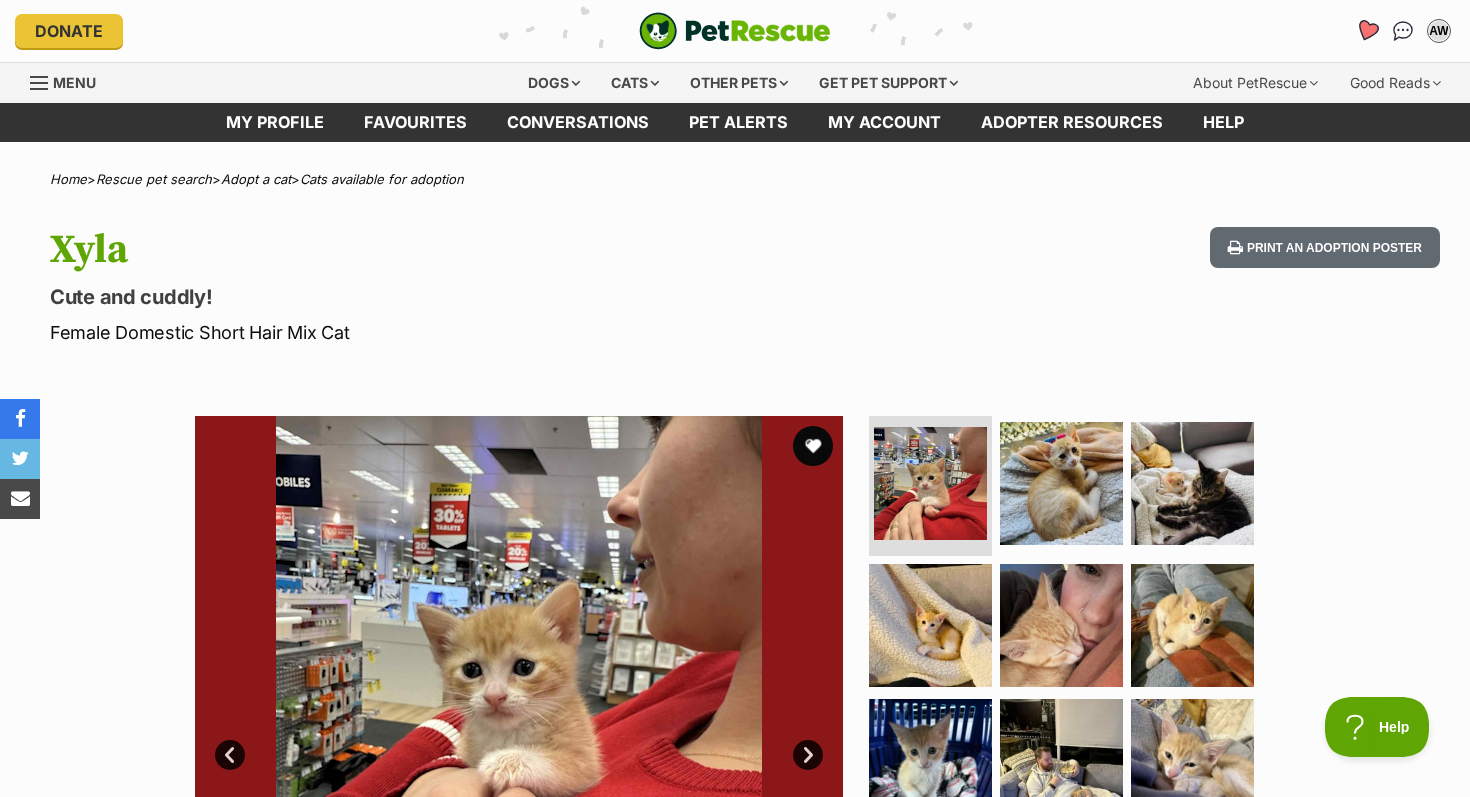 click 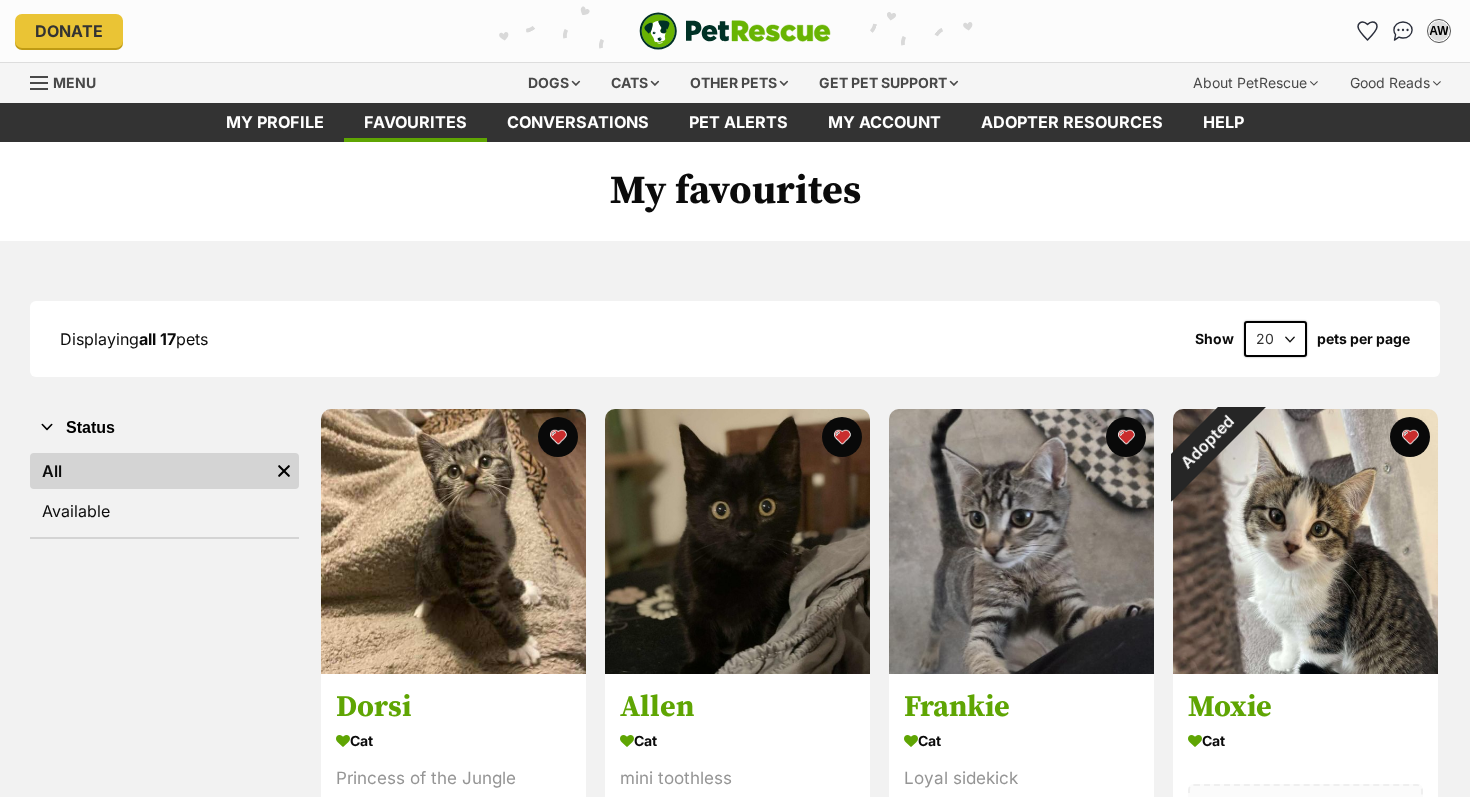 scroll, scrollTop: 0, scrollLeft: 0, axis: both 